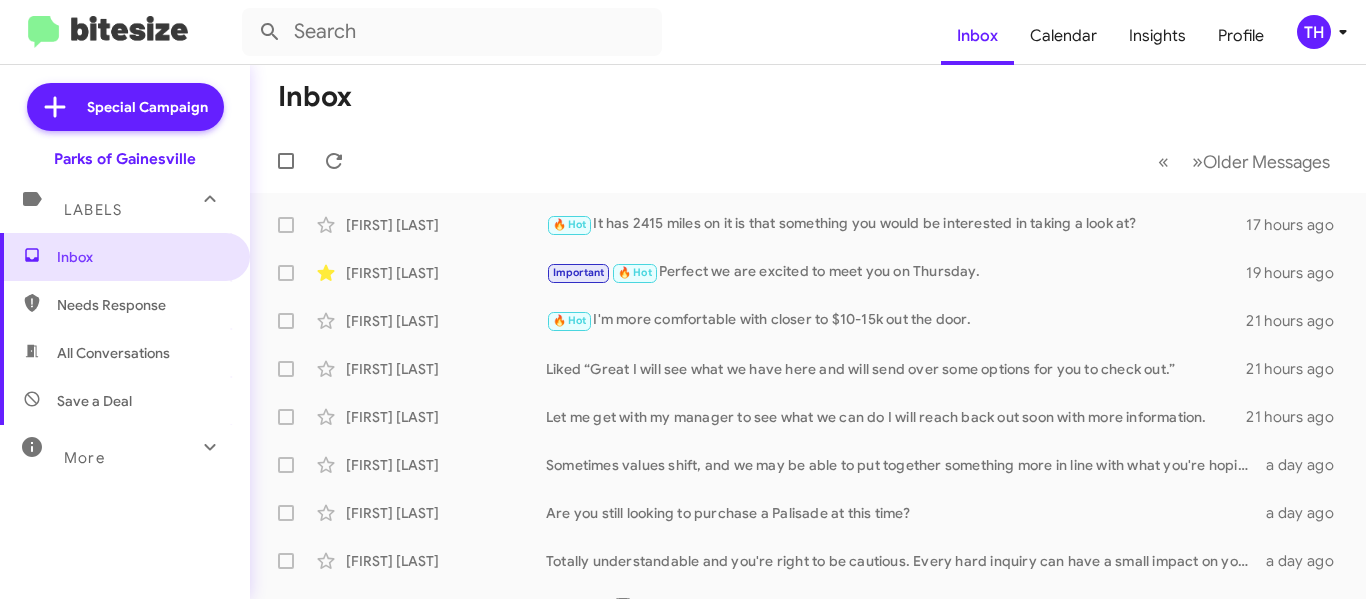 scroll, scrollTop: 0, scrollLeft: 0, axis: both 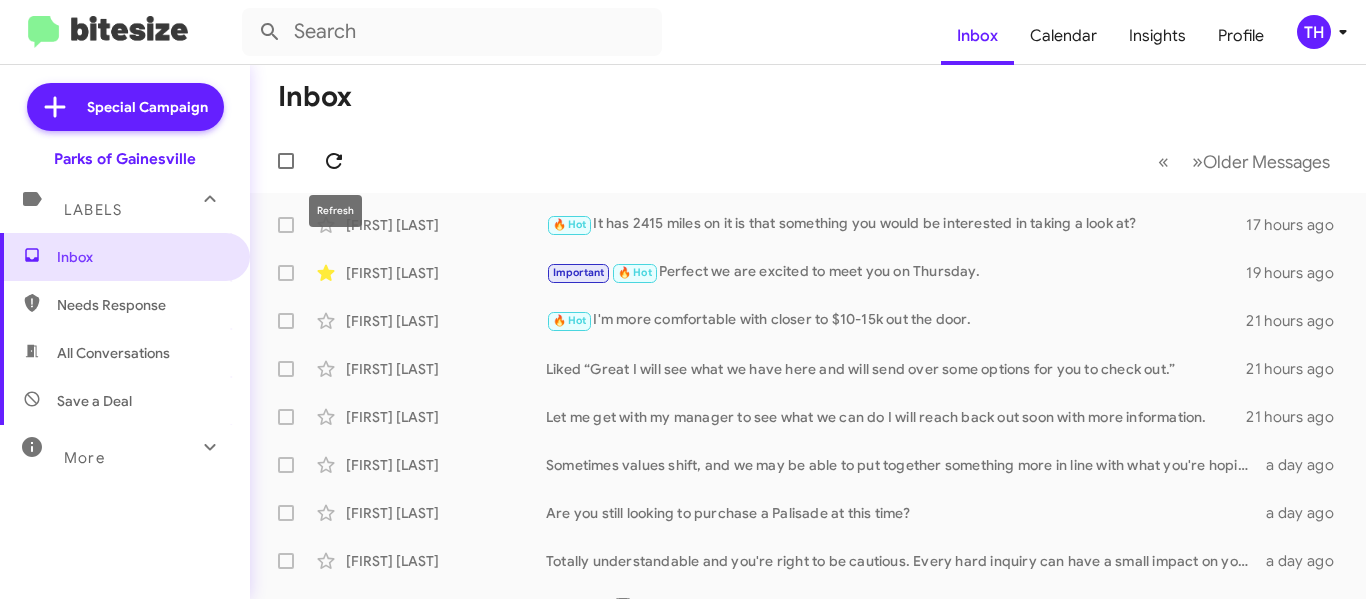 click 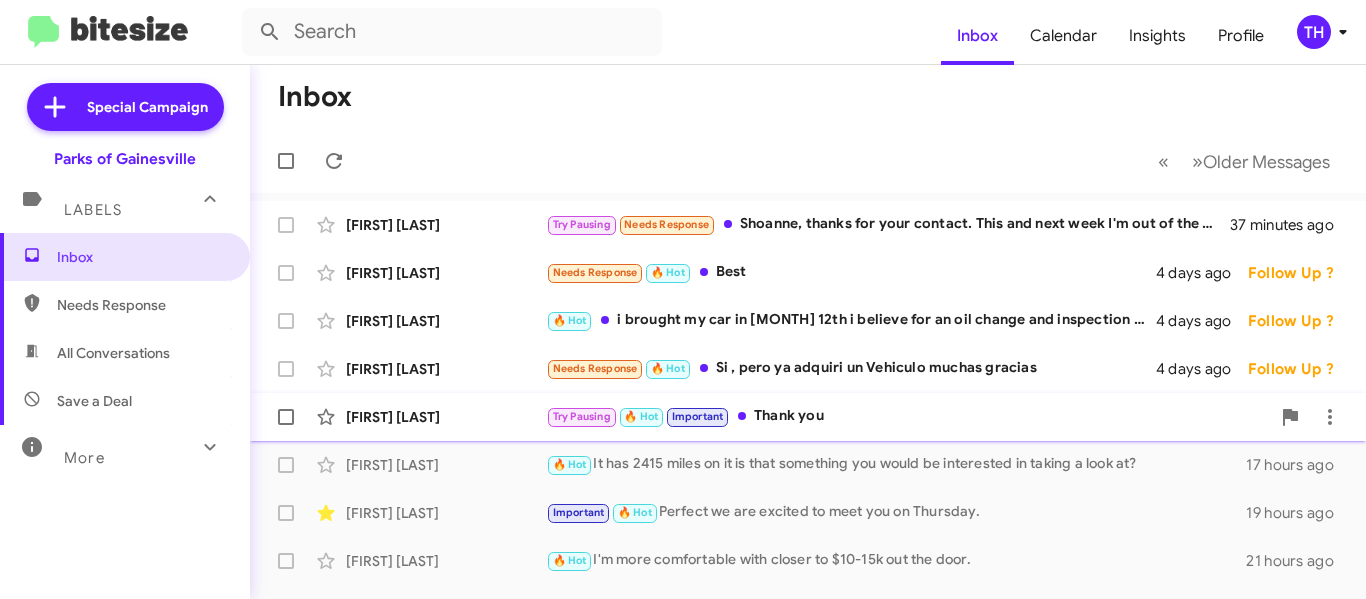 click on "[FIRST] [LAST]" 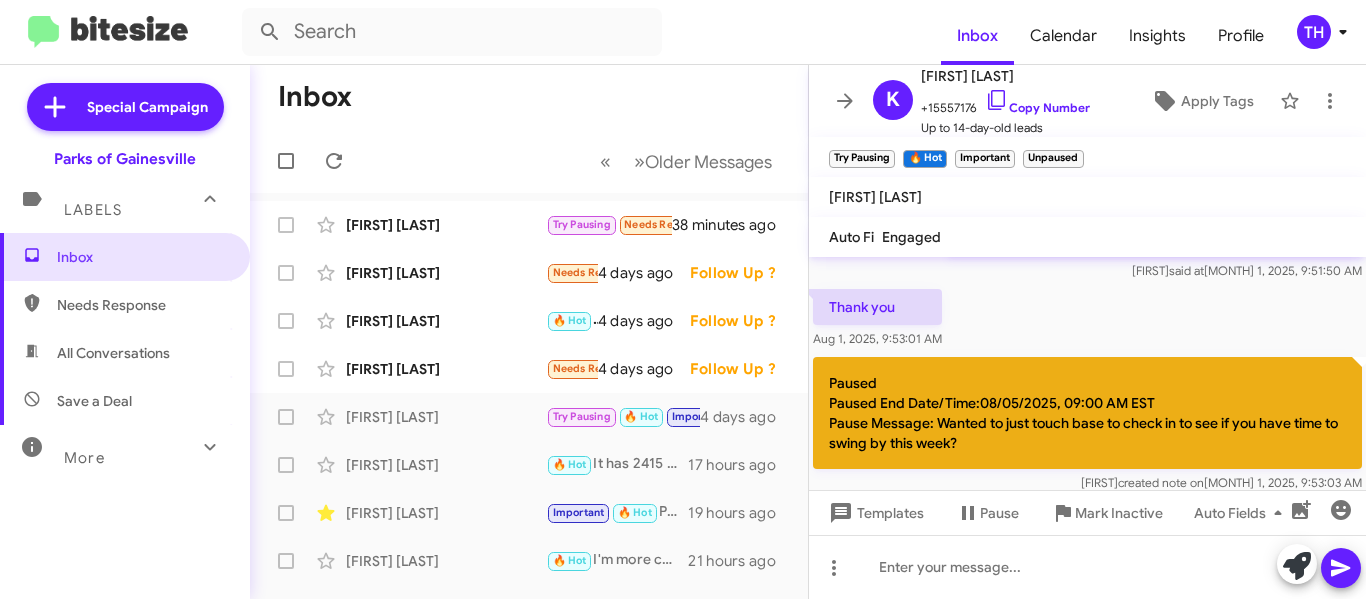 scroll, scrollTop: 480, scrollLeft: 0, axis: vertical 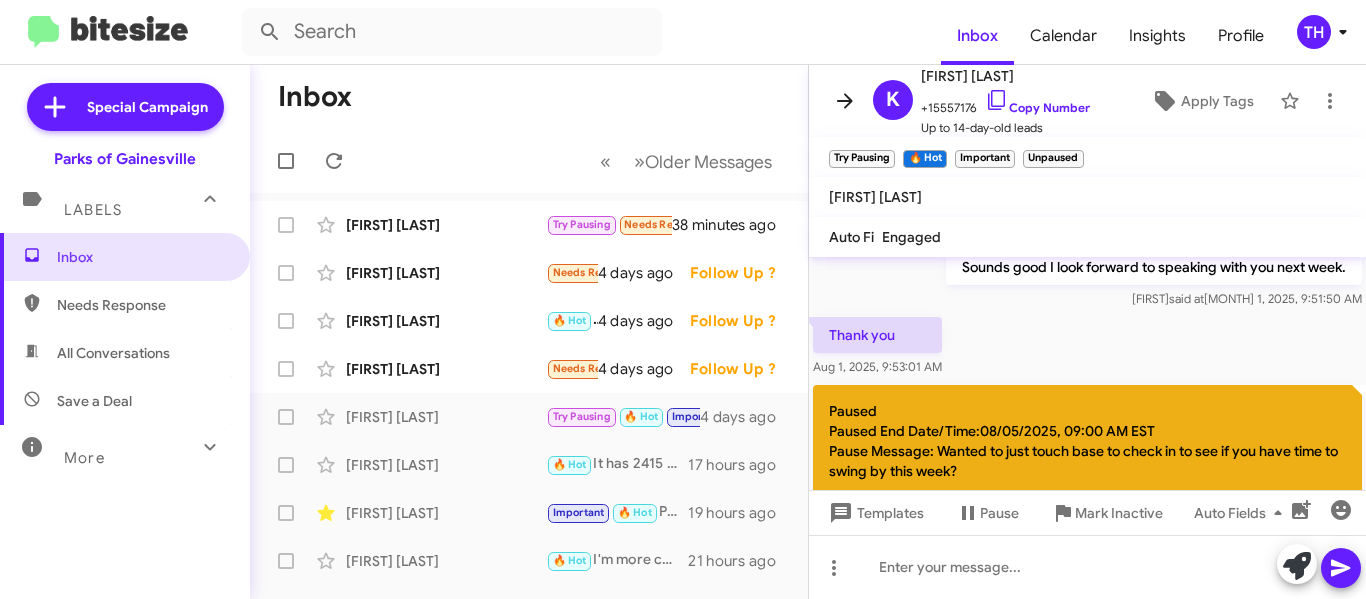 click 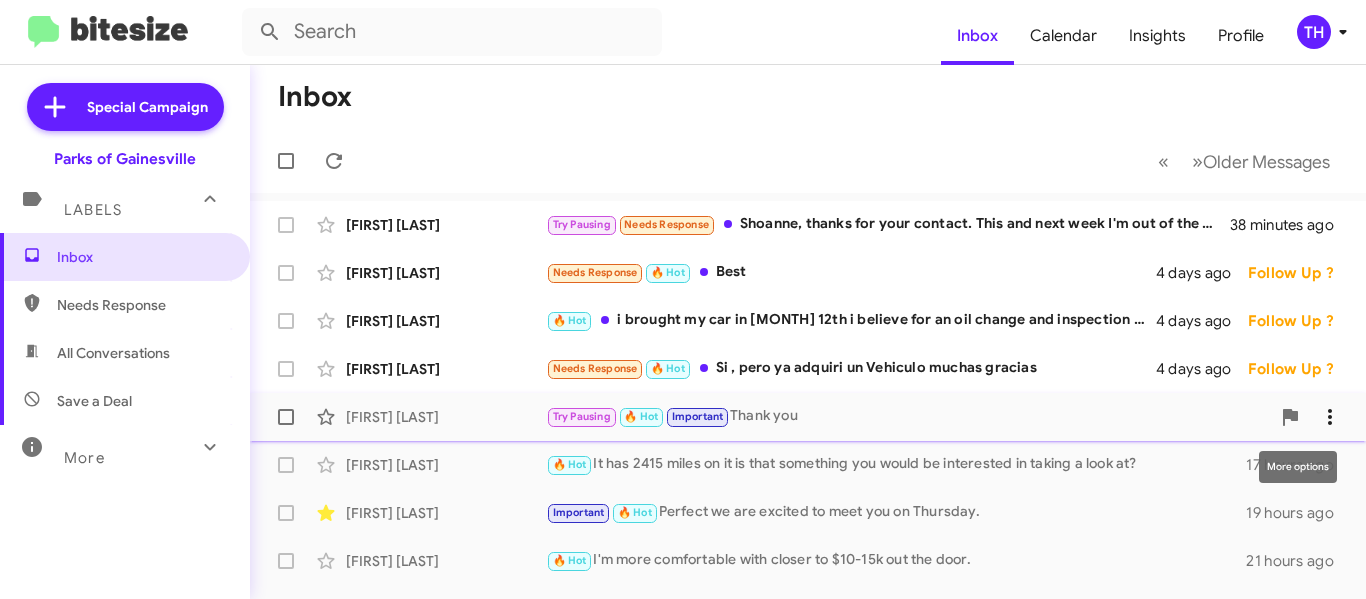 click 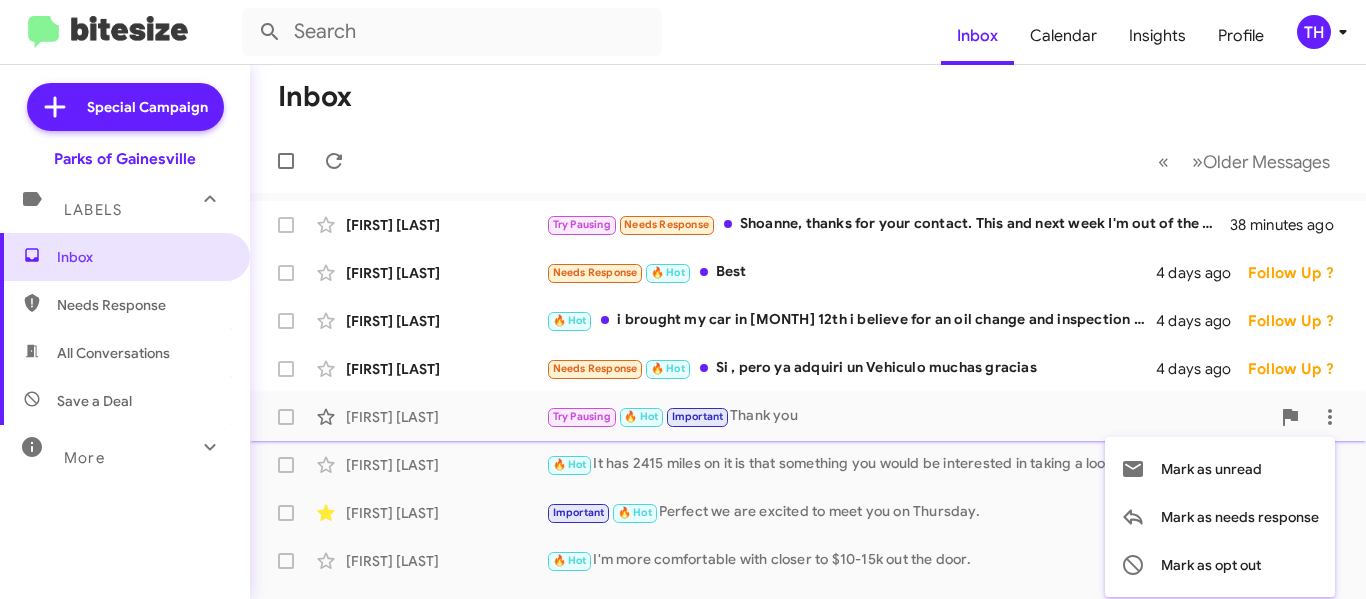 click at bounding box center [683, 299] 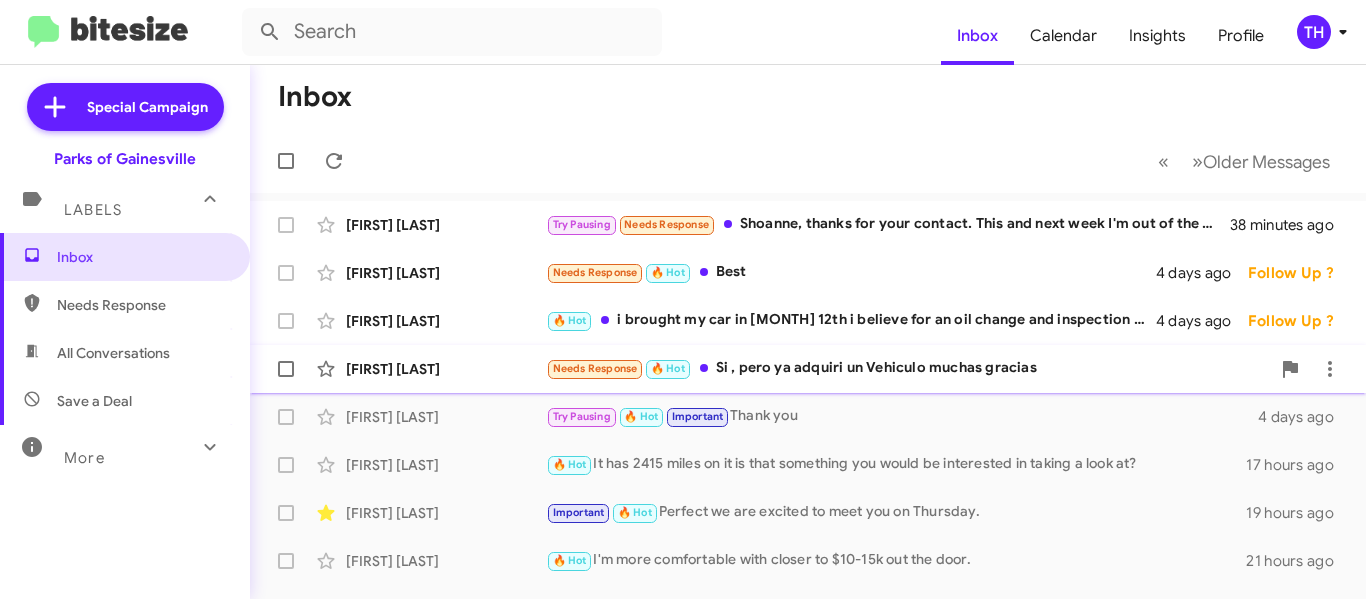 click on "[FIRST] [LAST]" 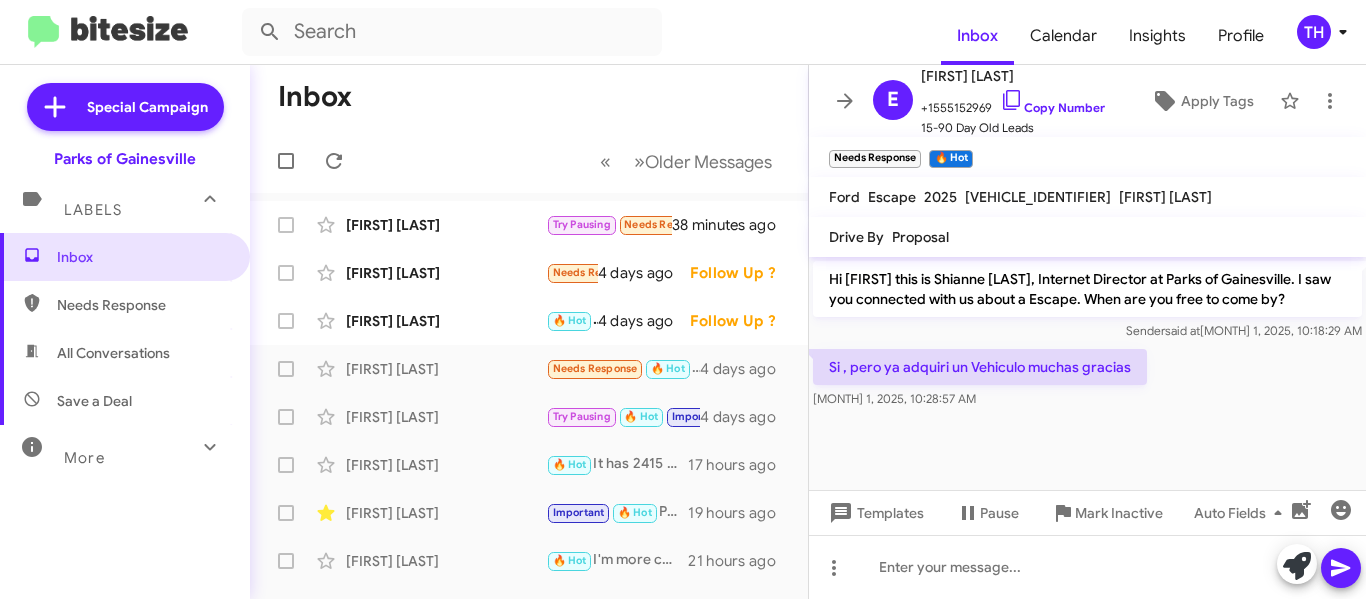 click on "Si , pero ya adquiri un Vehiculo muchas gracias" 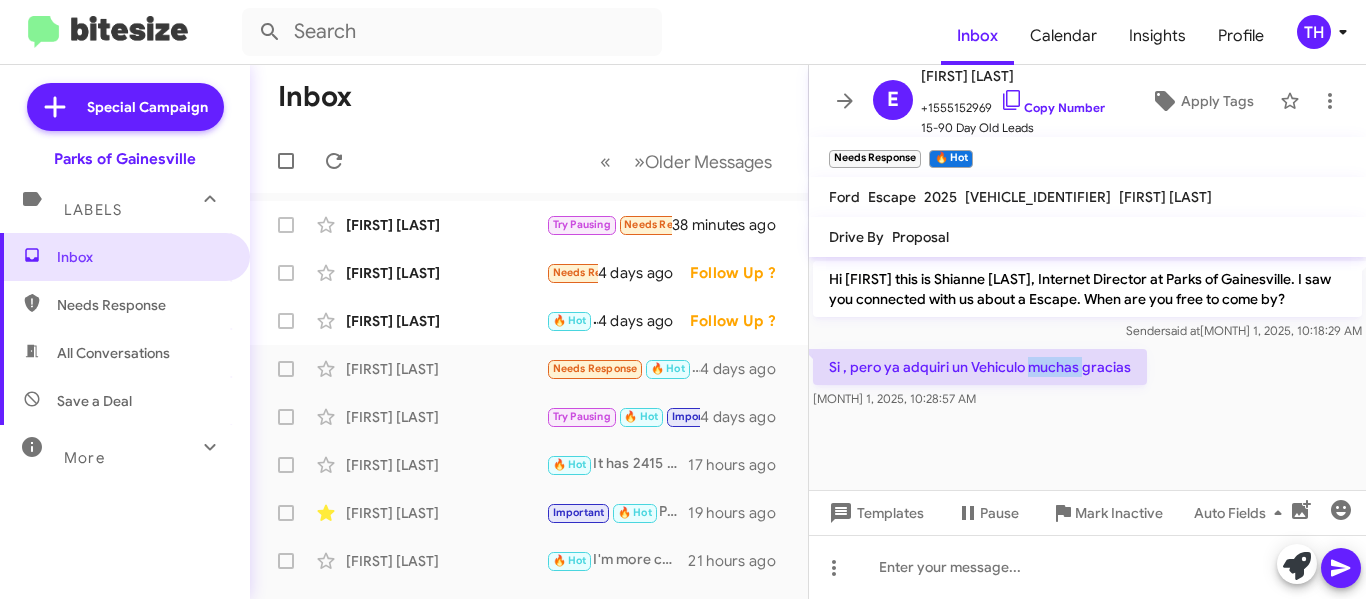 click on "Si , pero ya adquiri un Vehiculo muchas gracias" 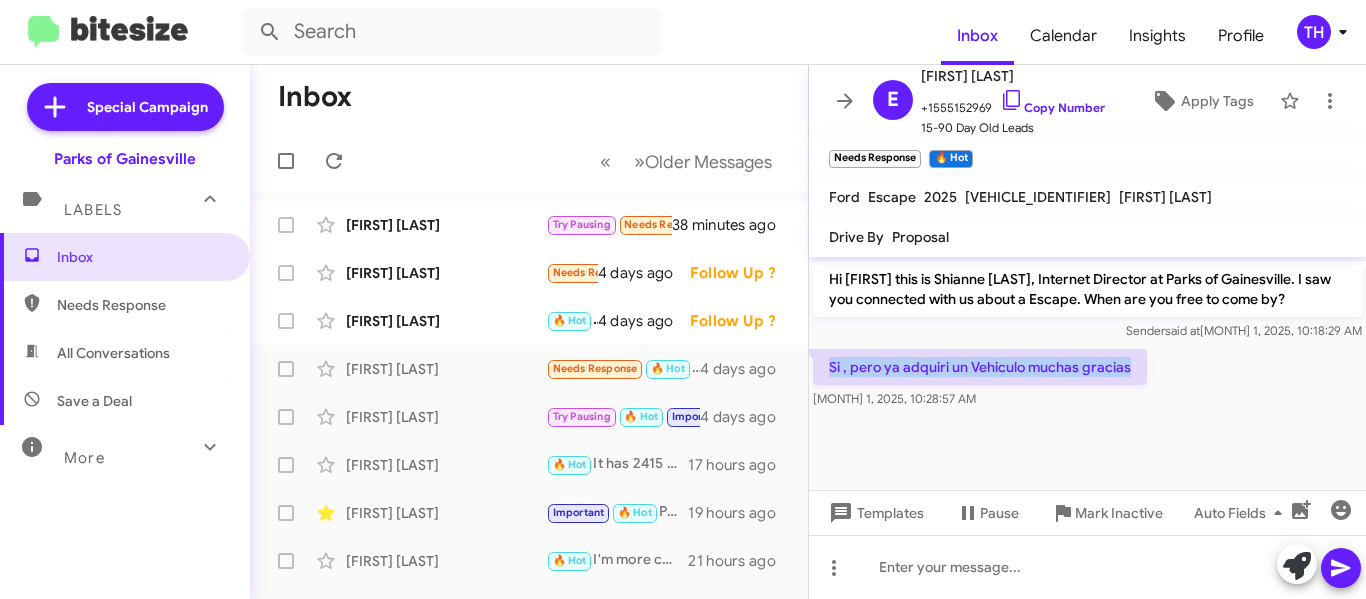click on "Si , pero ya adquiri un Vehiculo muchas gracias" 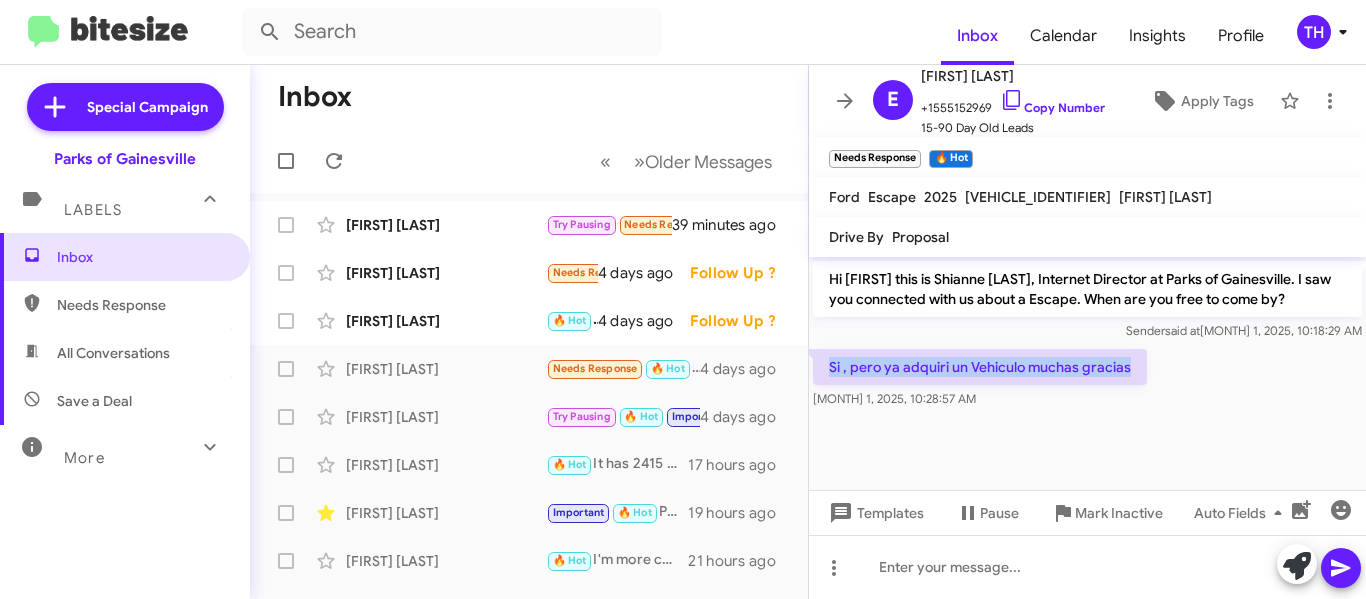 copy on "Si , pero ya adquiri un Vehiculo muchas gracias" 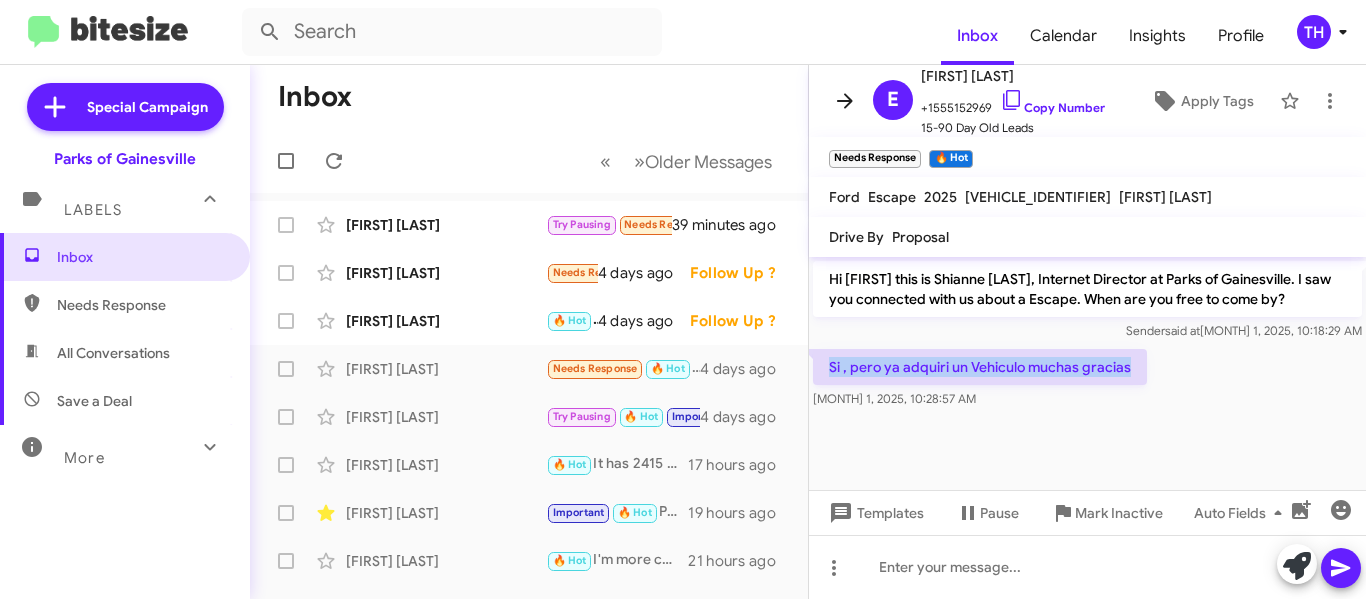 click 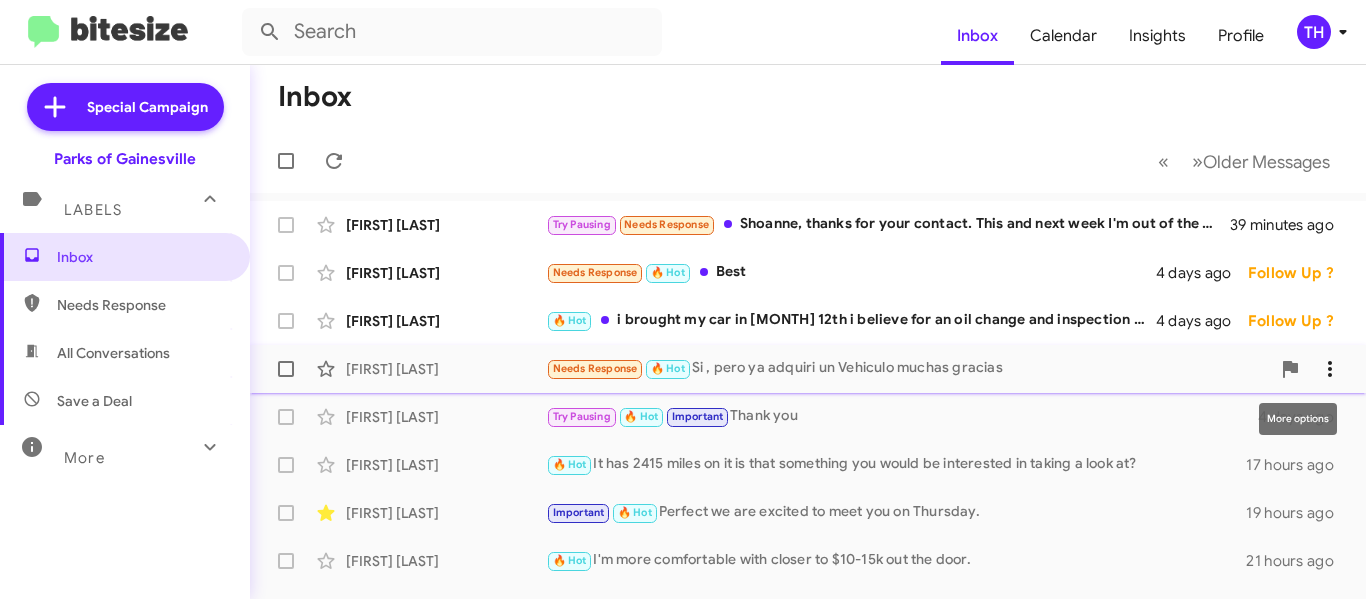 click 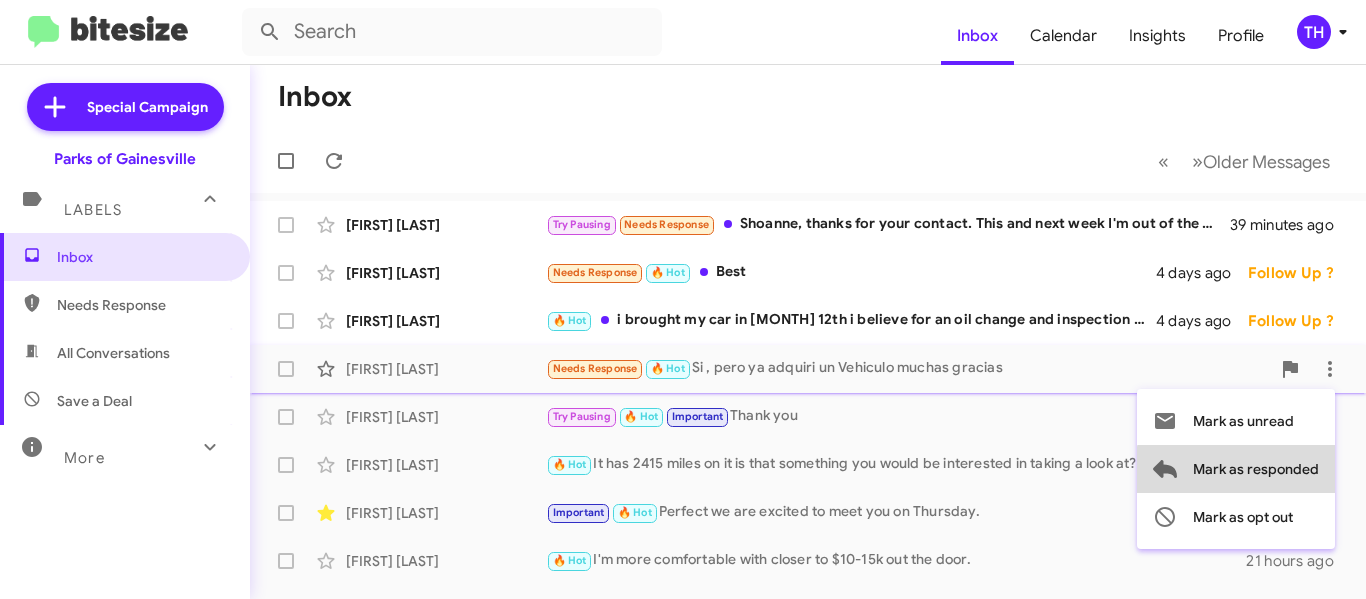 click on "Mark as responded" at bounding box center [1256, 469] 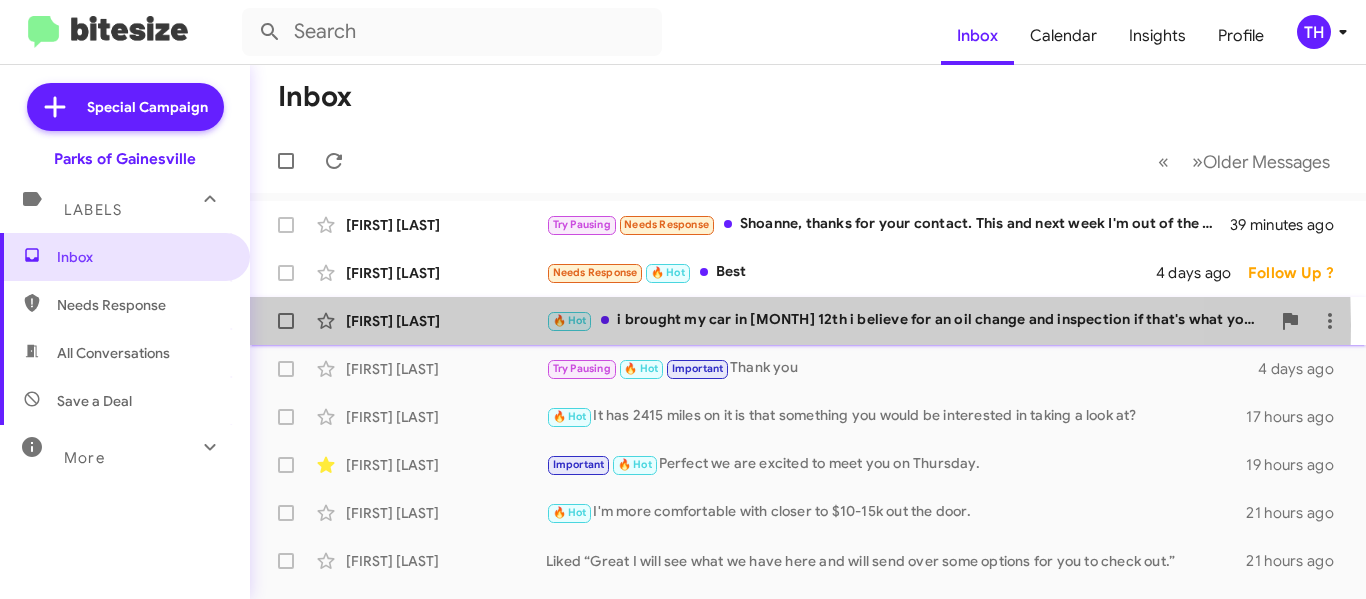 click on "[FIRST] [LAST]" 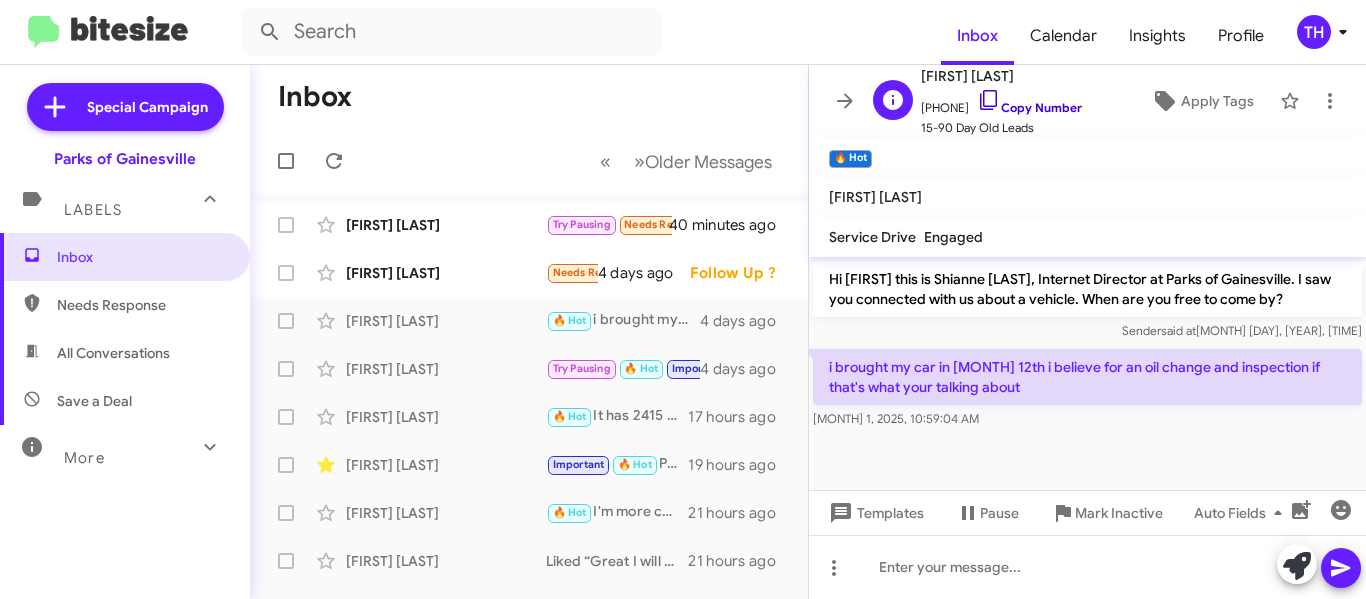 click 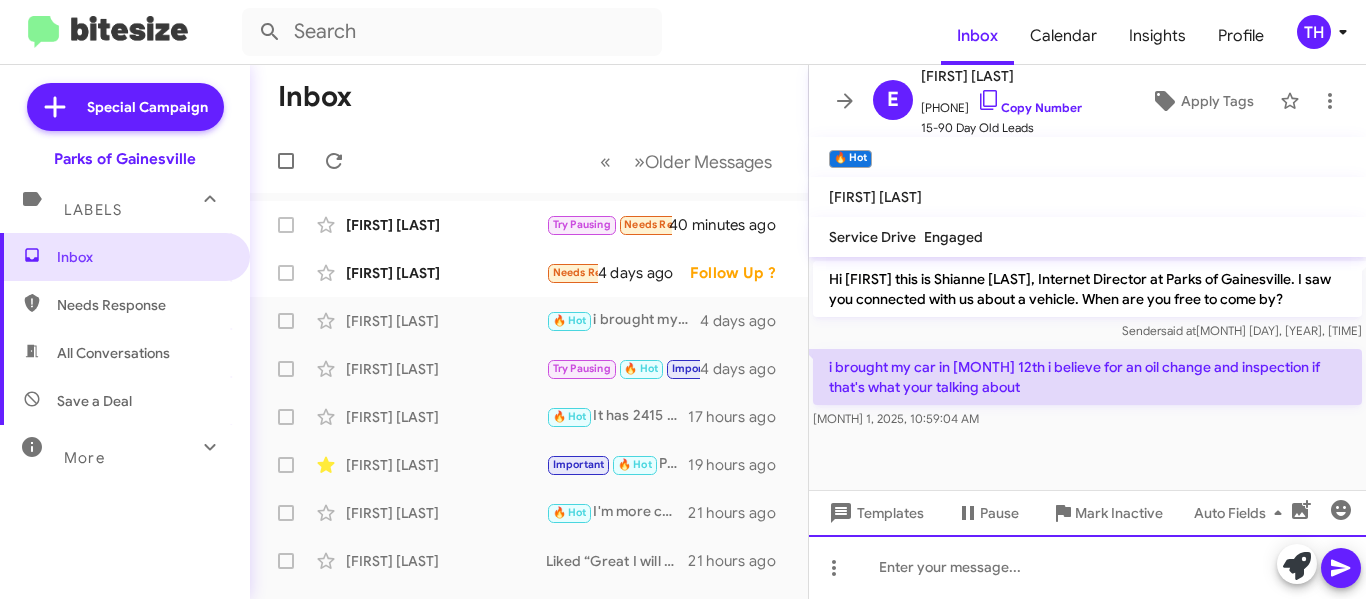 click 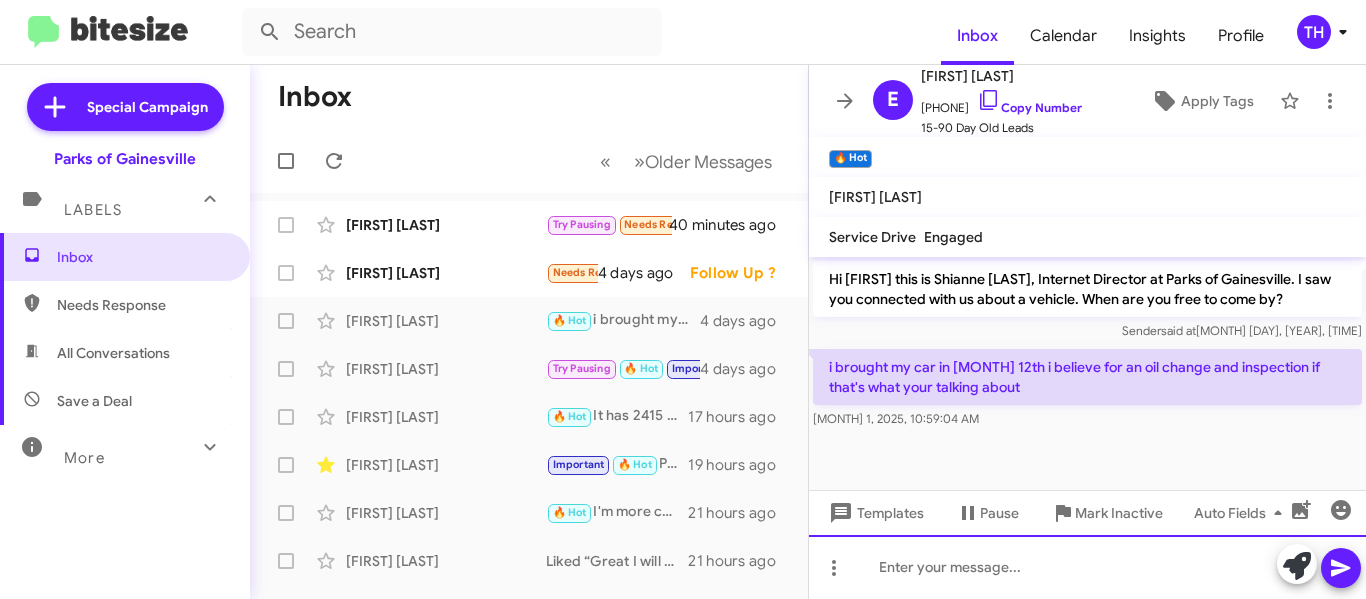 type 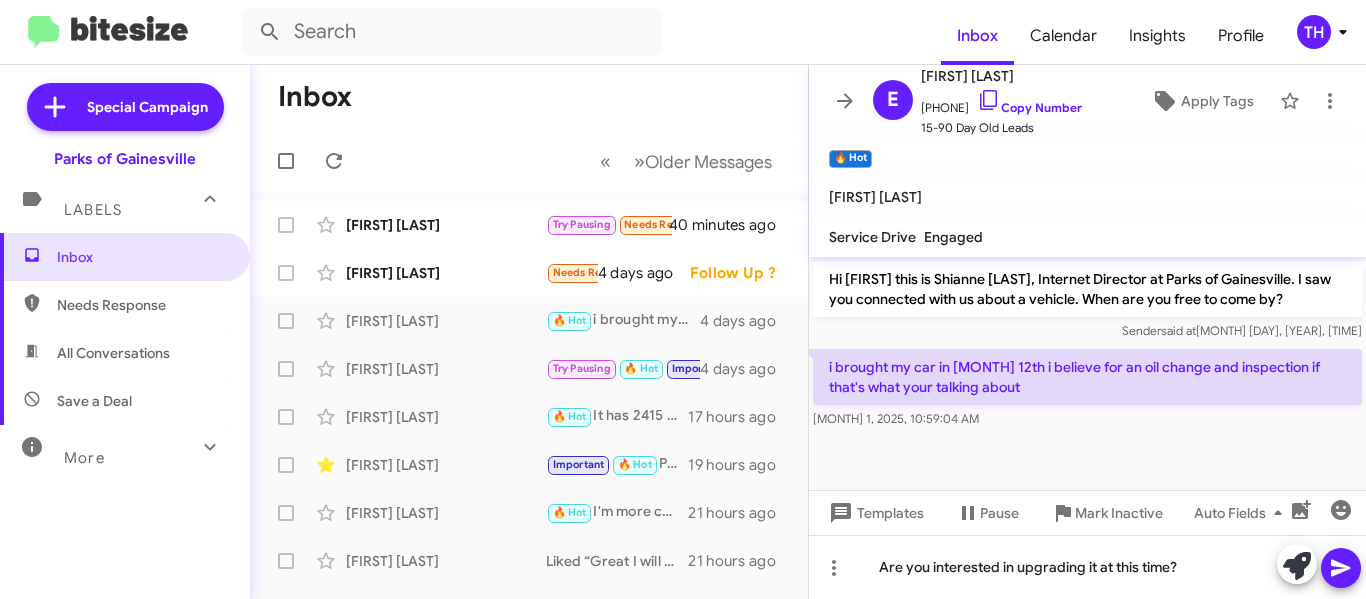 click 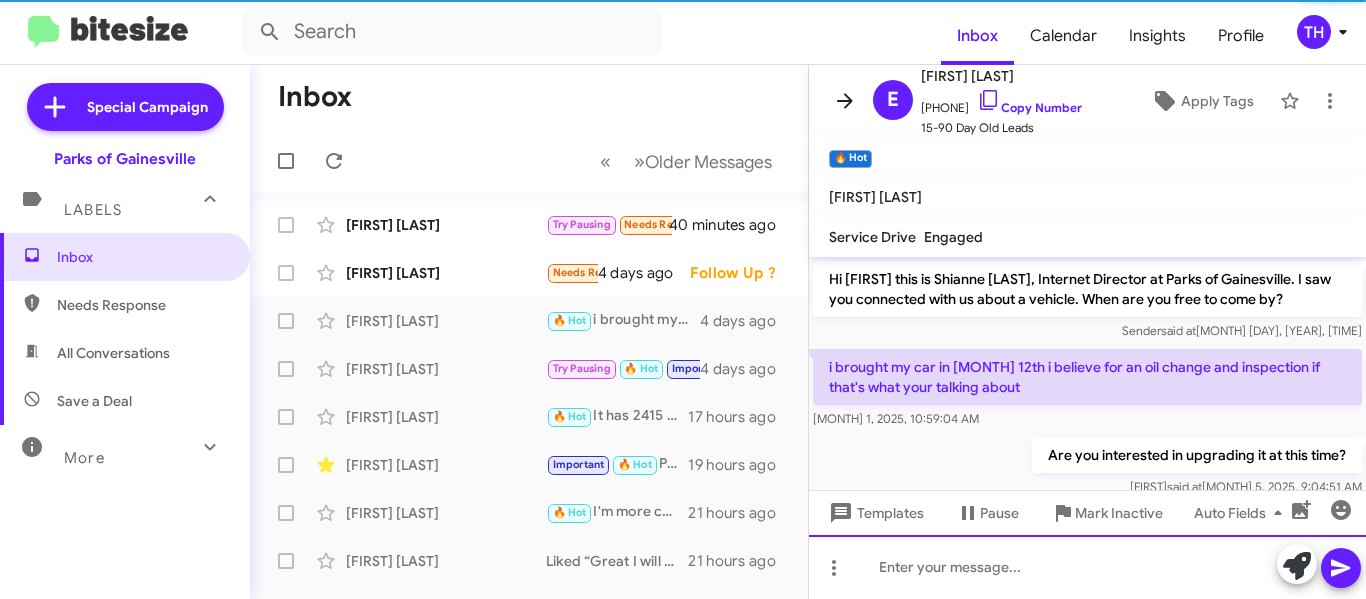 scroll, scrollTop: 31, scrollLeft: 0, axis: vertical 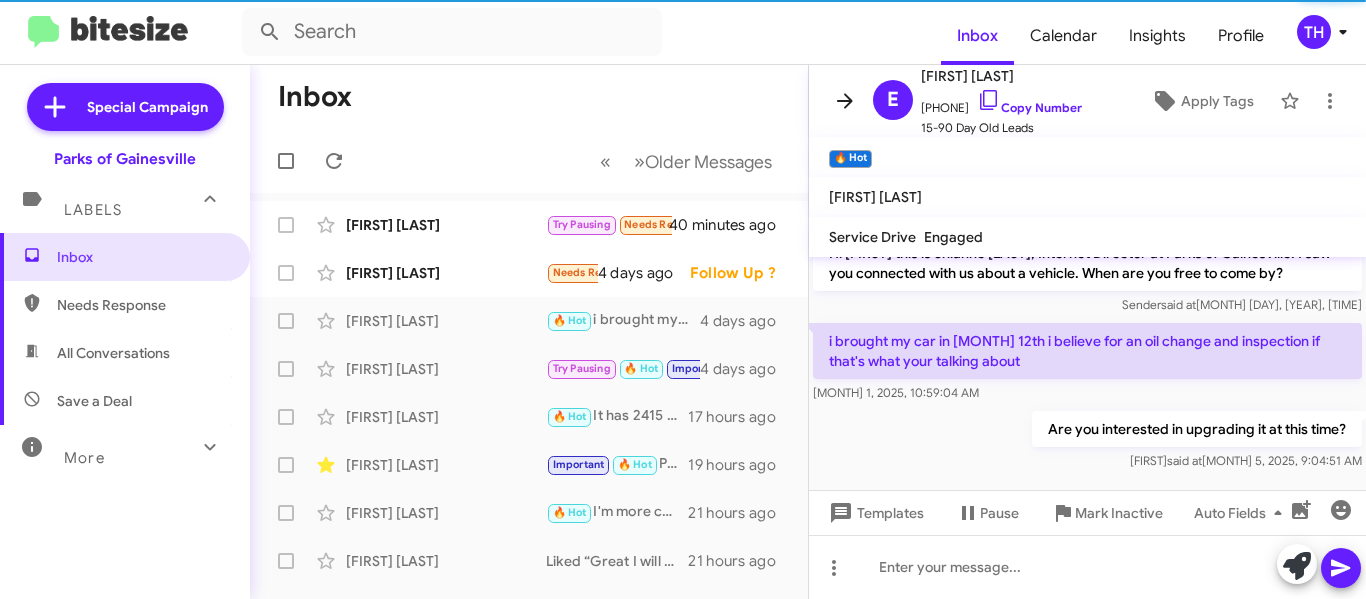 click 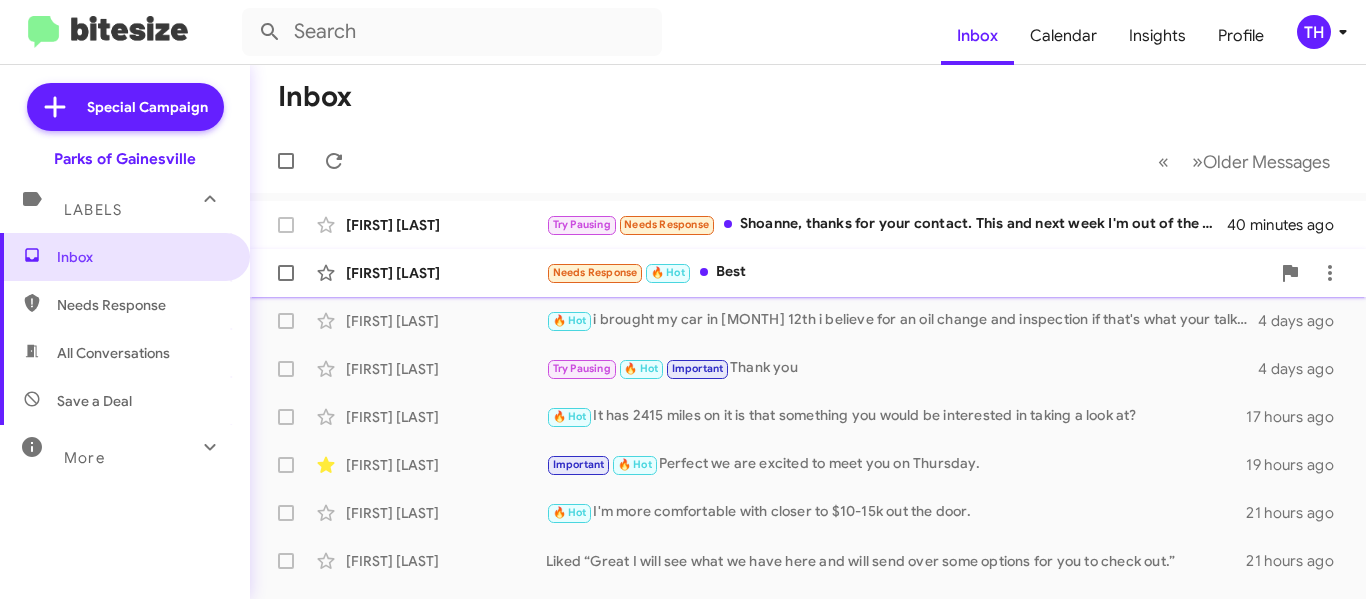 click on "[FIRST] [LAST]" 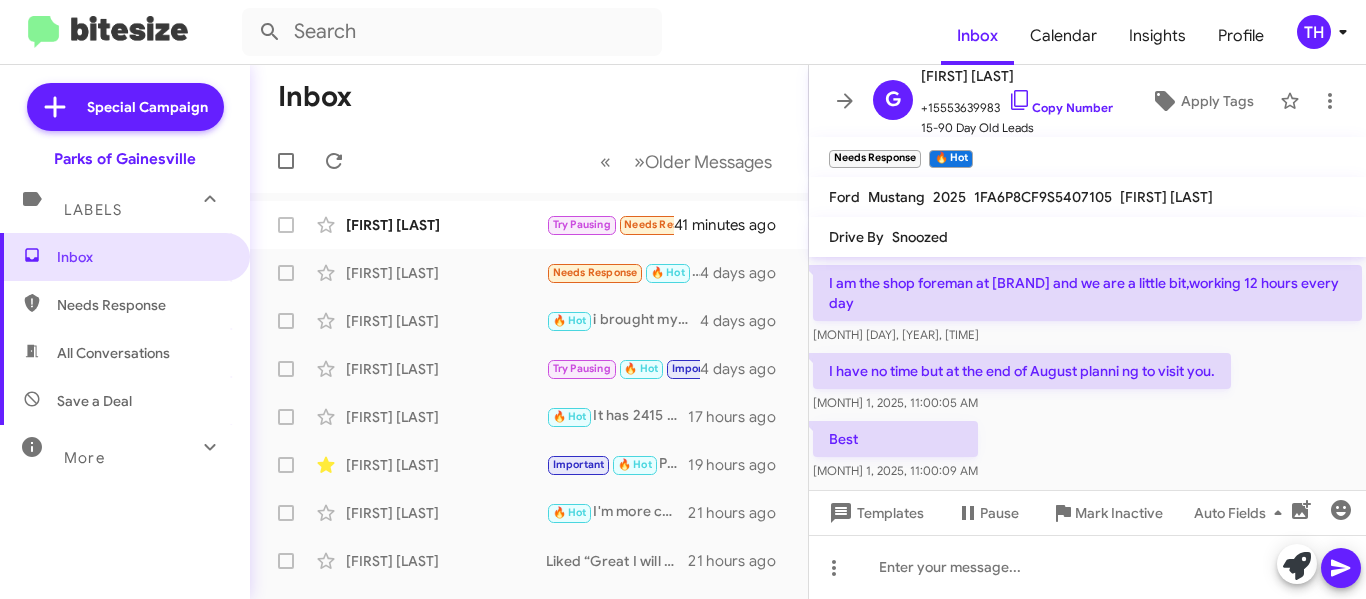 scroll, scrollTop: 180, scrollLeft: 0, axis: vertical 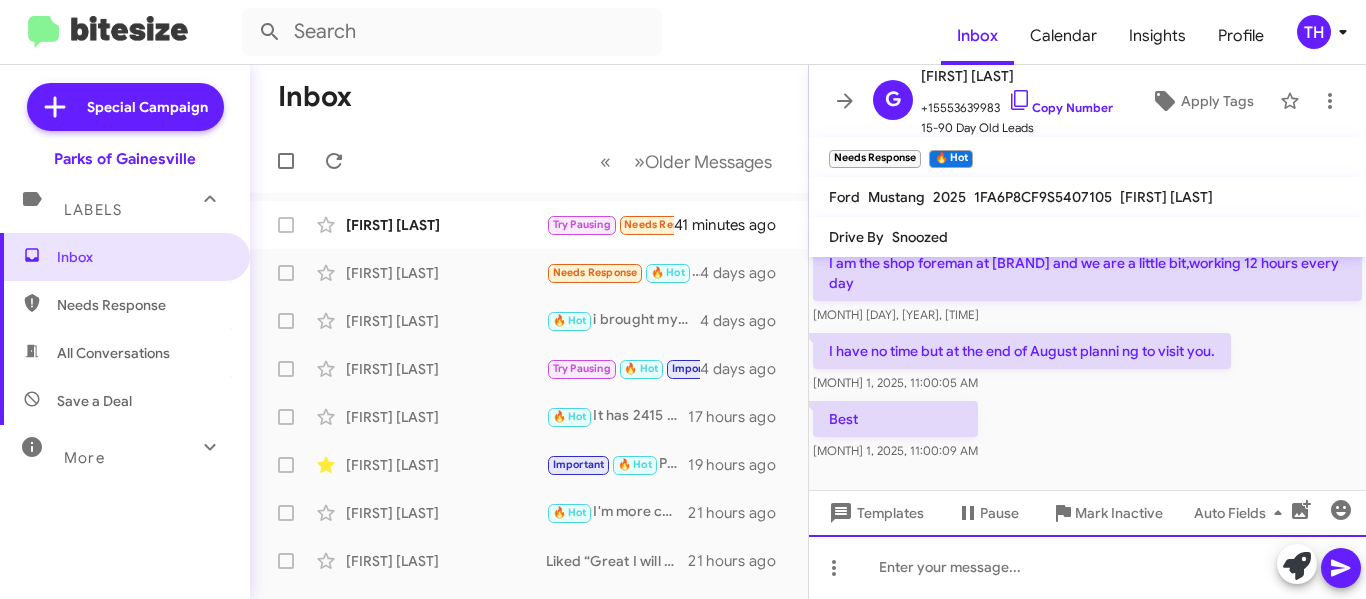 click 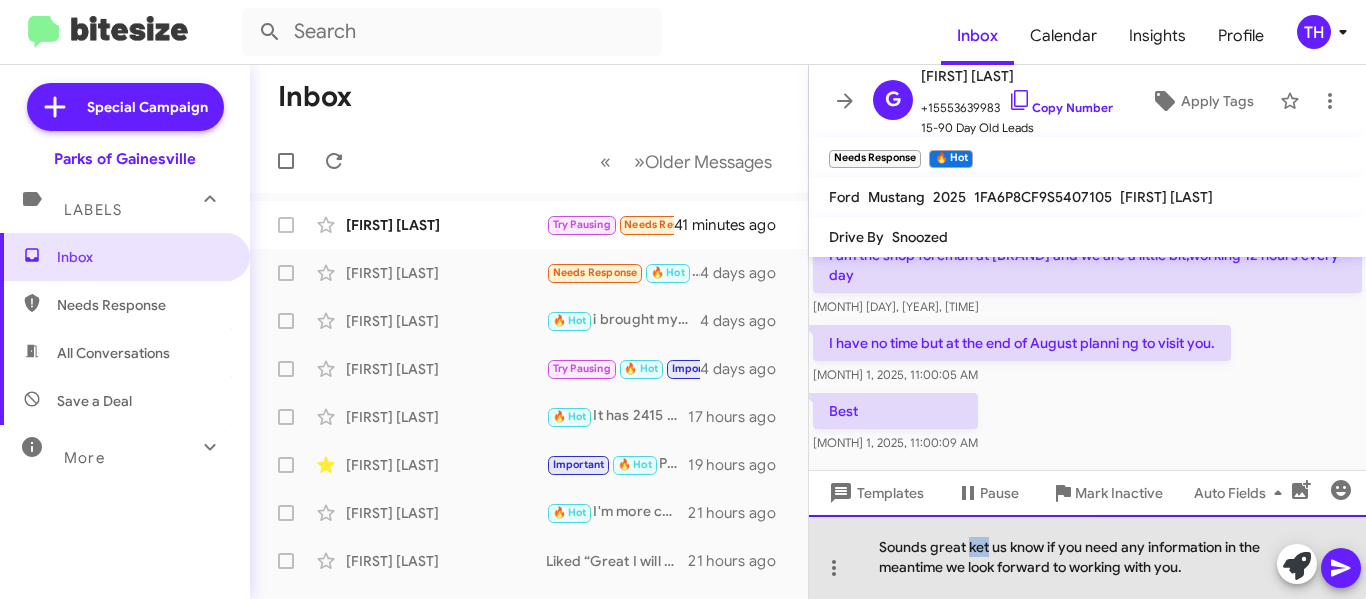 click on "Sounds great ket us know if you need any information in the meantime we look forward to working with you." 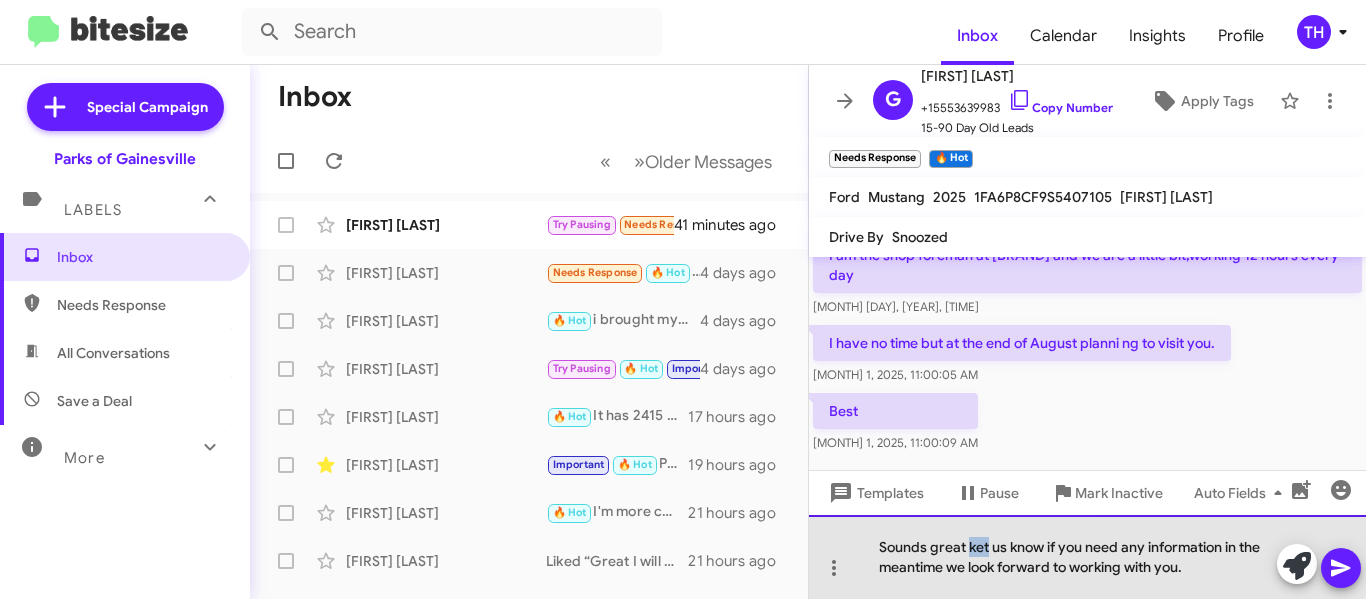 click on "Sounds great ket us know if you need any information in the meantime we look forward to working with you." 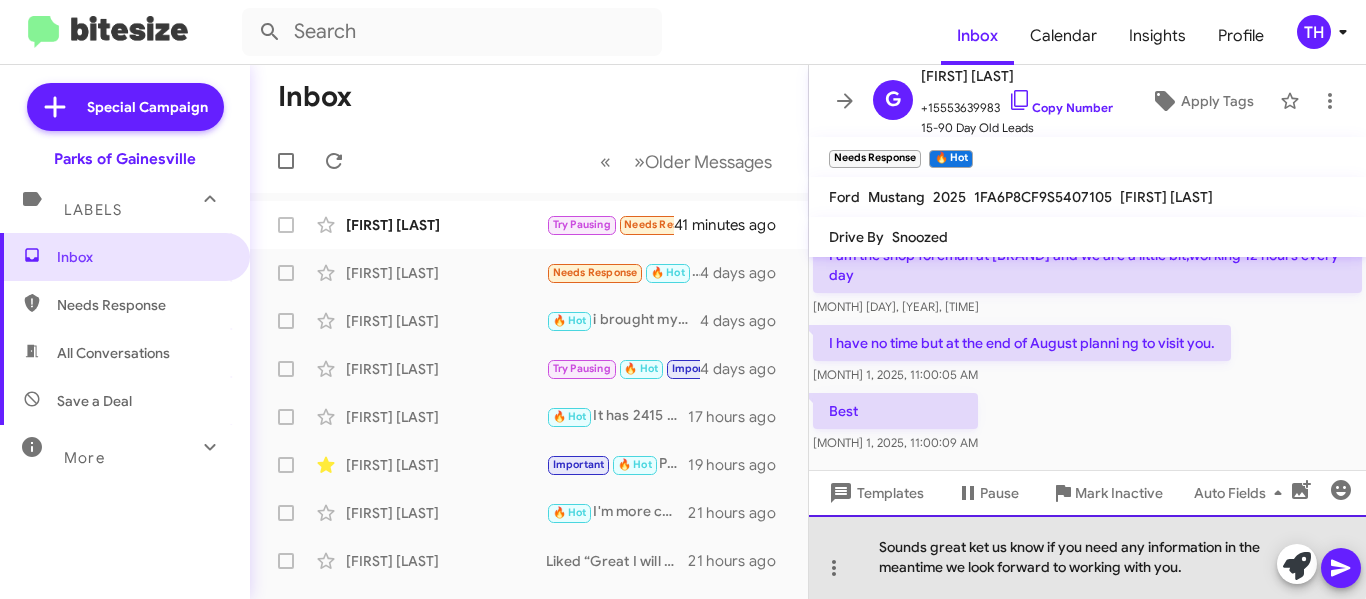 click on "Sounds great ket us know if you need any information in the meantime we look forward to working with you." 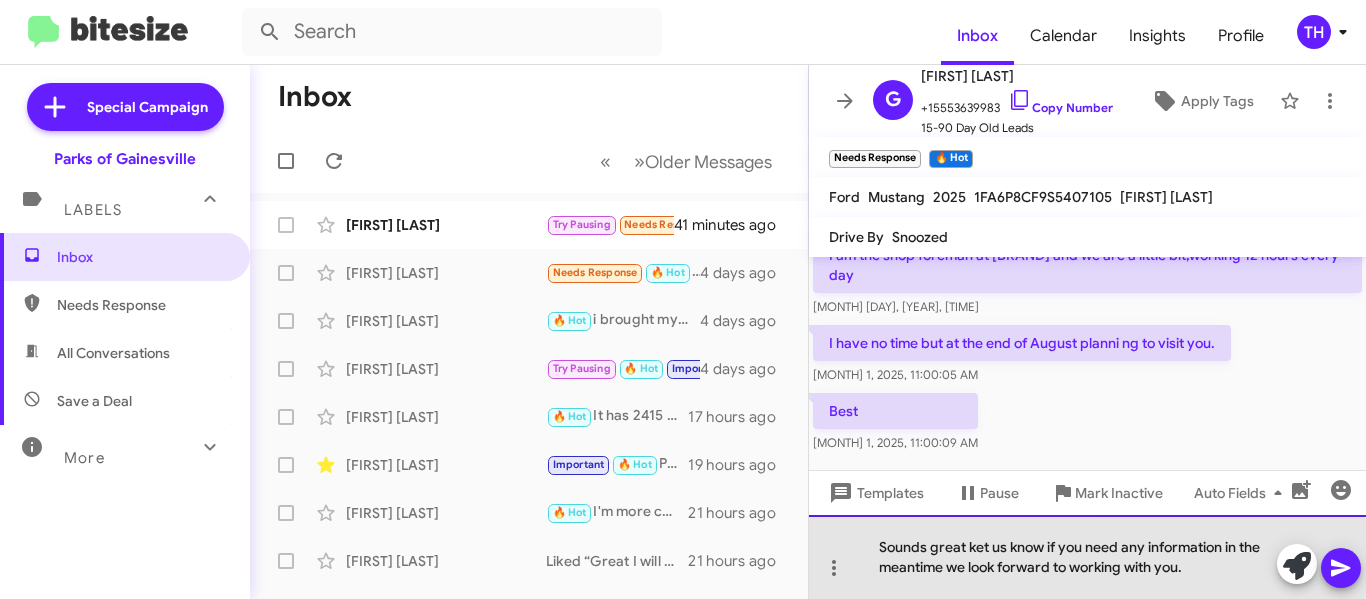 click on "Sounds great ket us know if you need any information in the meantime we look forward to working with you." 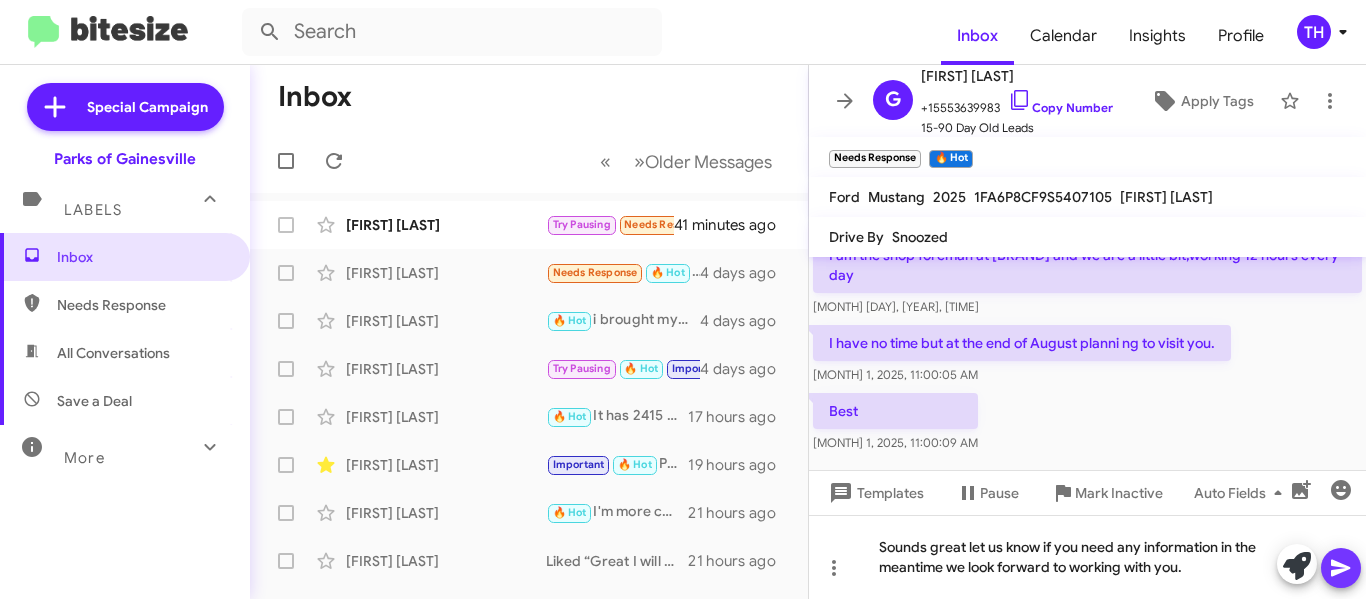 click 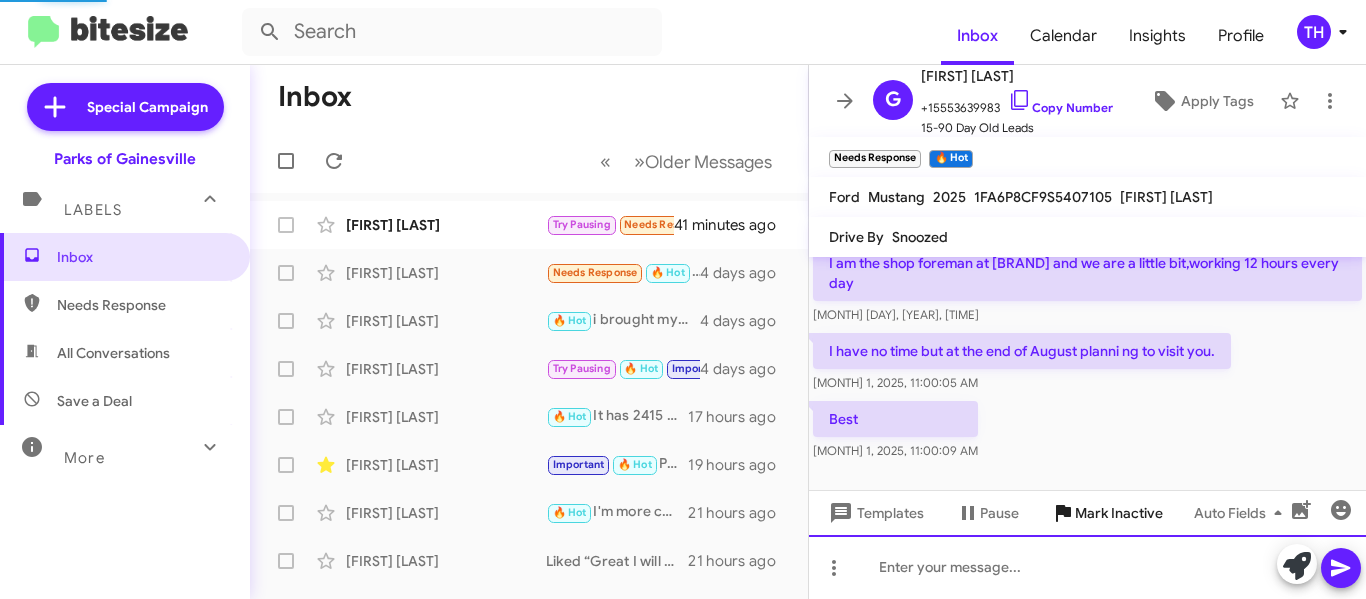 scroll, scrollTop: 0, scrollLeft: 0, axis: both 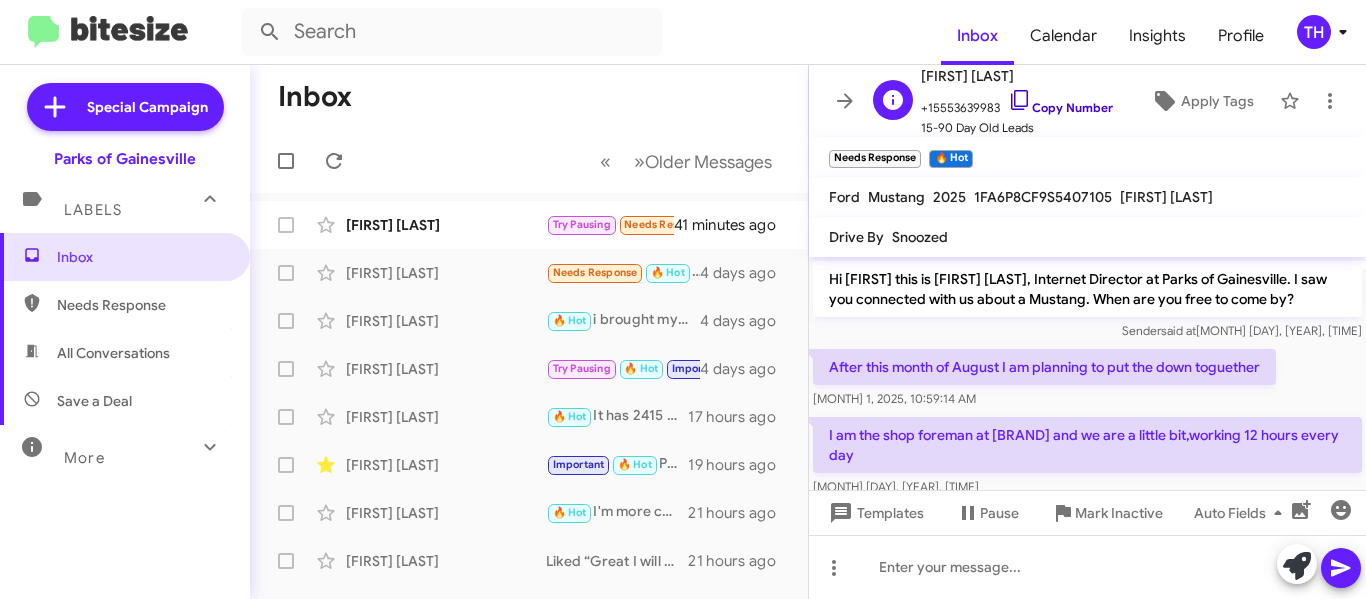 click 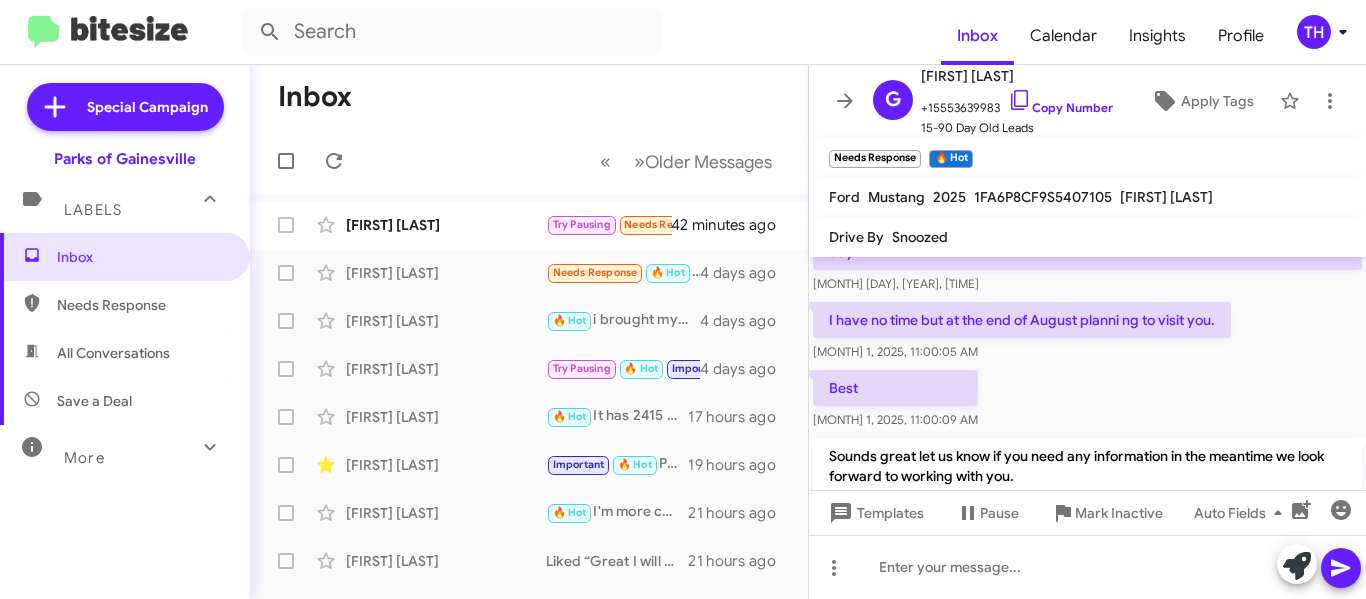 scroll, scrollTop: 274, scrollLeft: 0, axis: vertical 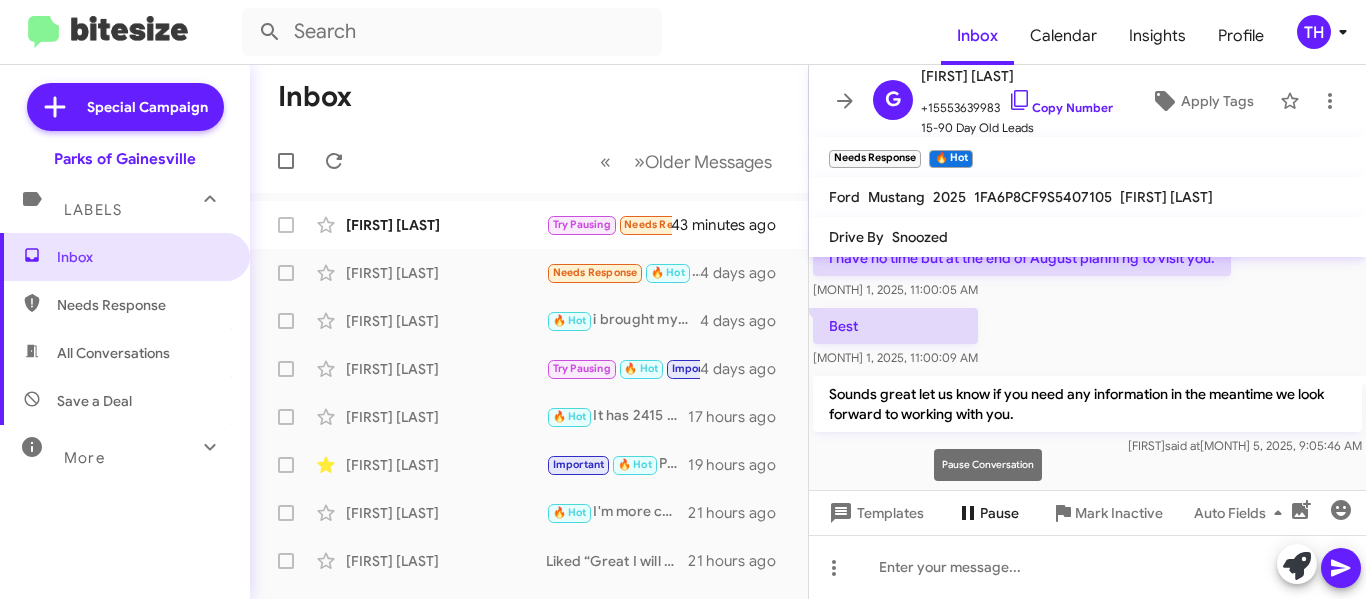 click on "Pause" 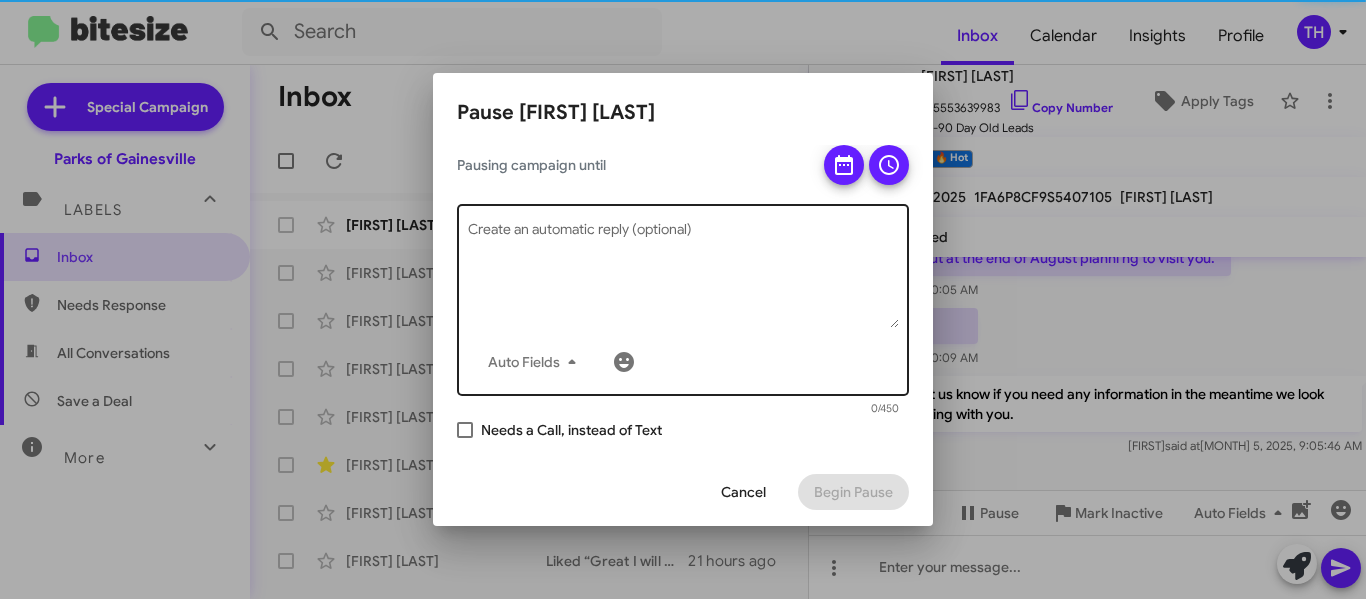 click on "Create an automatic reply (optional)" at bounding box center (683, 276) 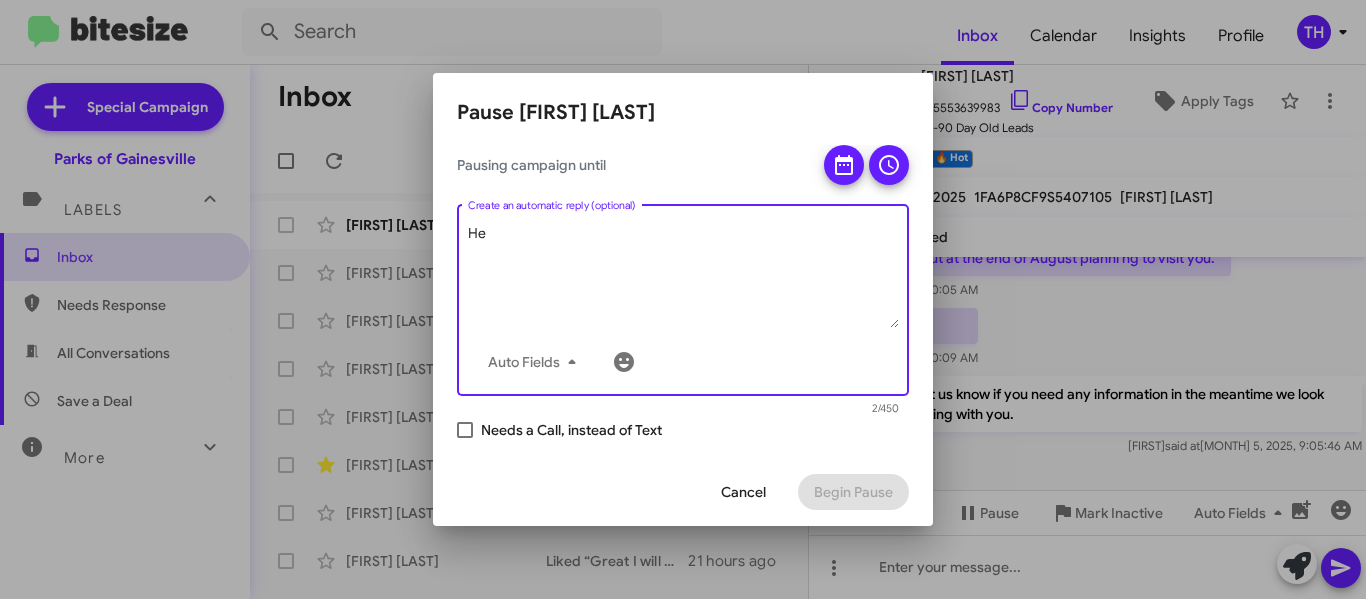 type on "H" 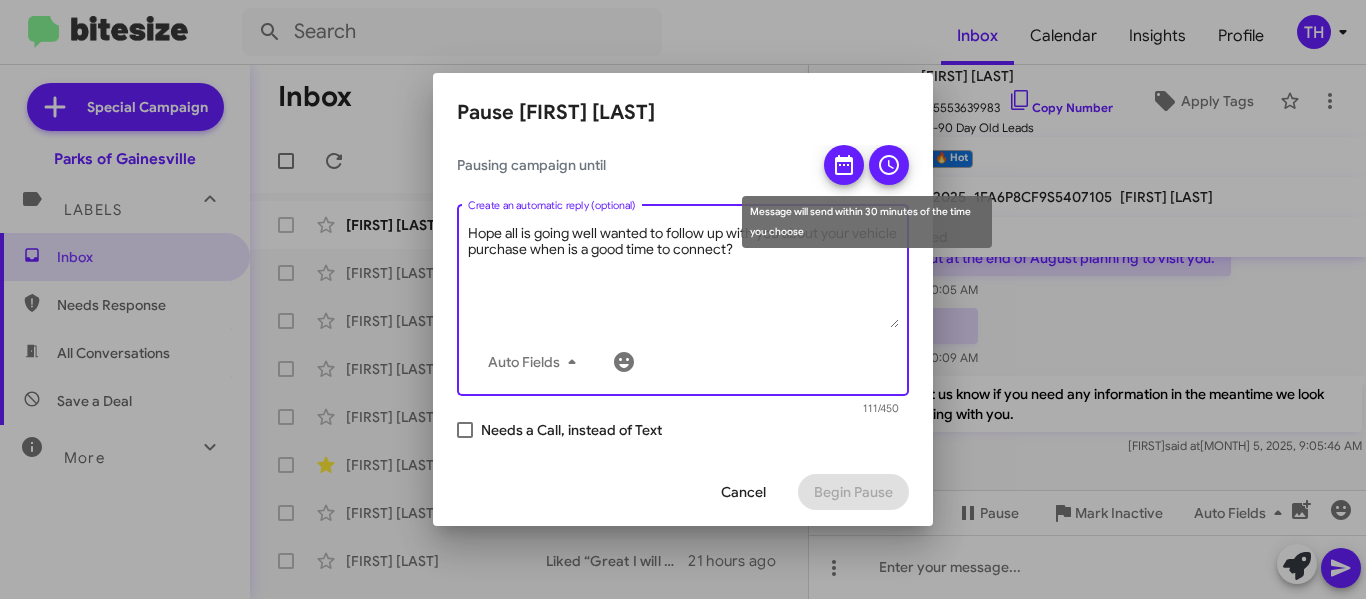 type on "Hope all is going well wanted to follow up with you about your vehicle purchase when is a good time to connect?" 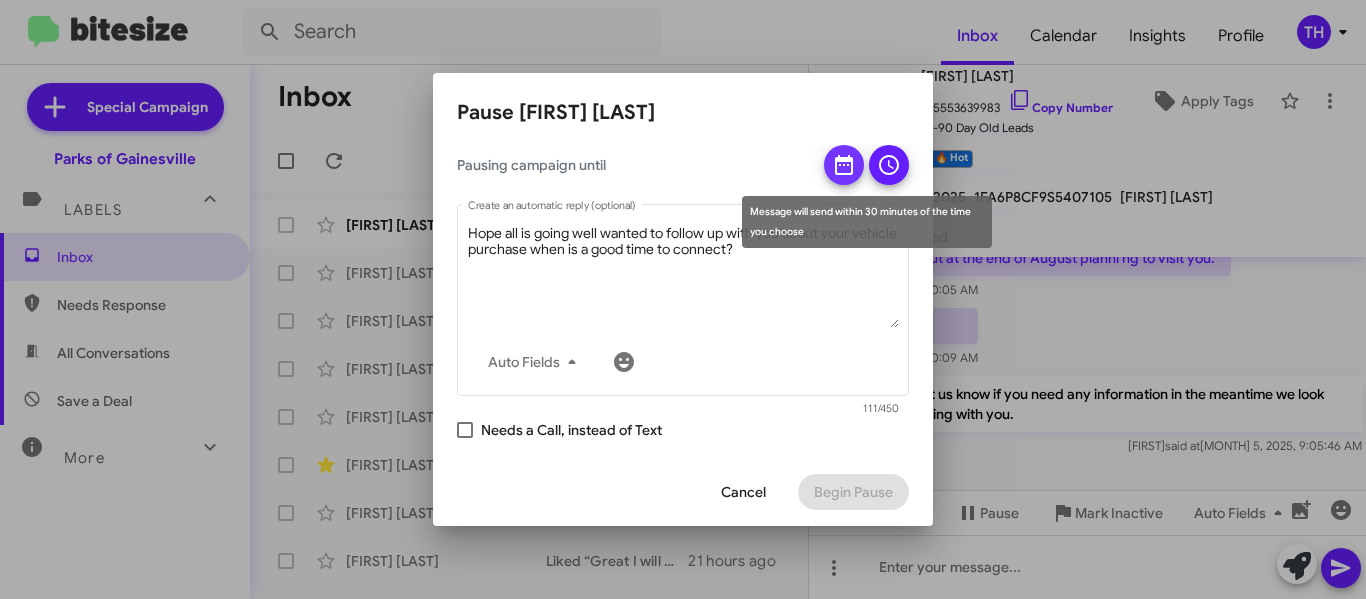 click 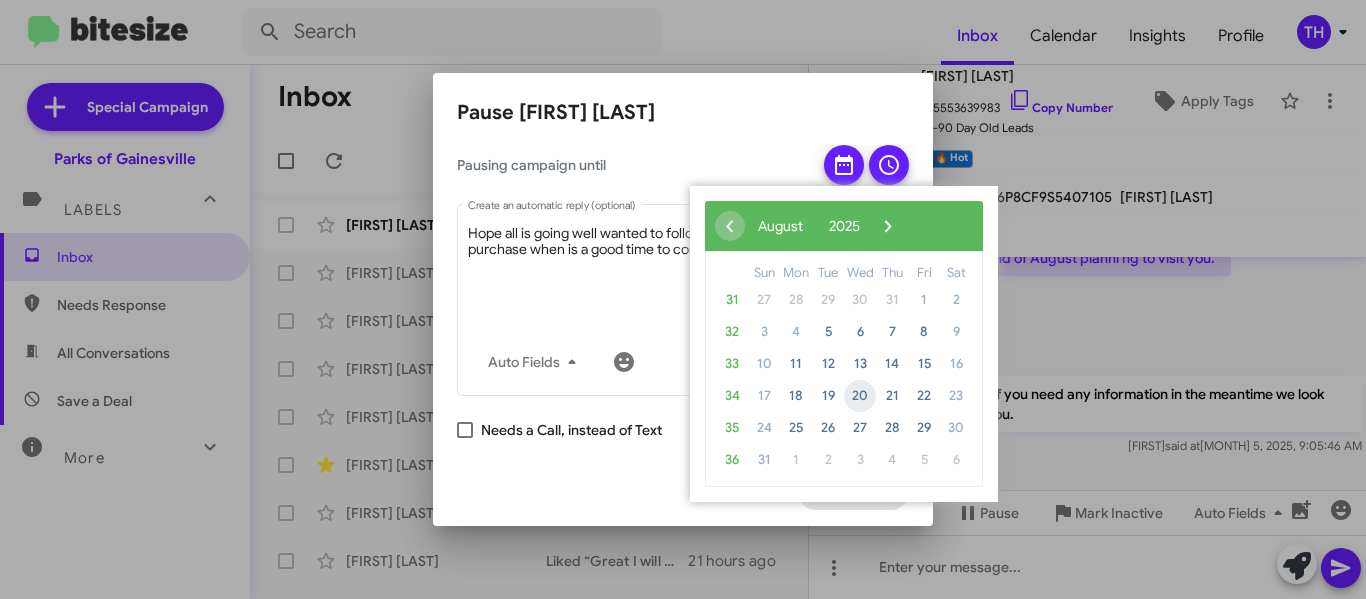 click on "20" 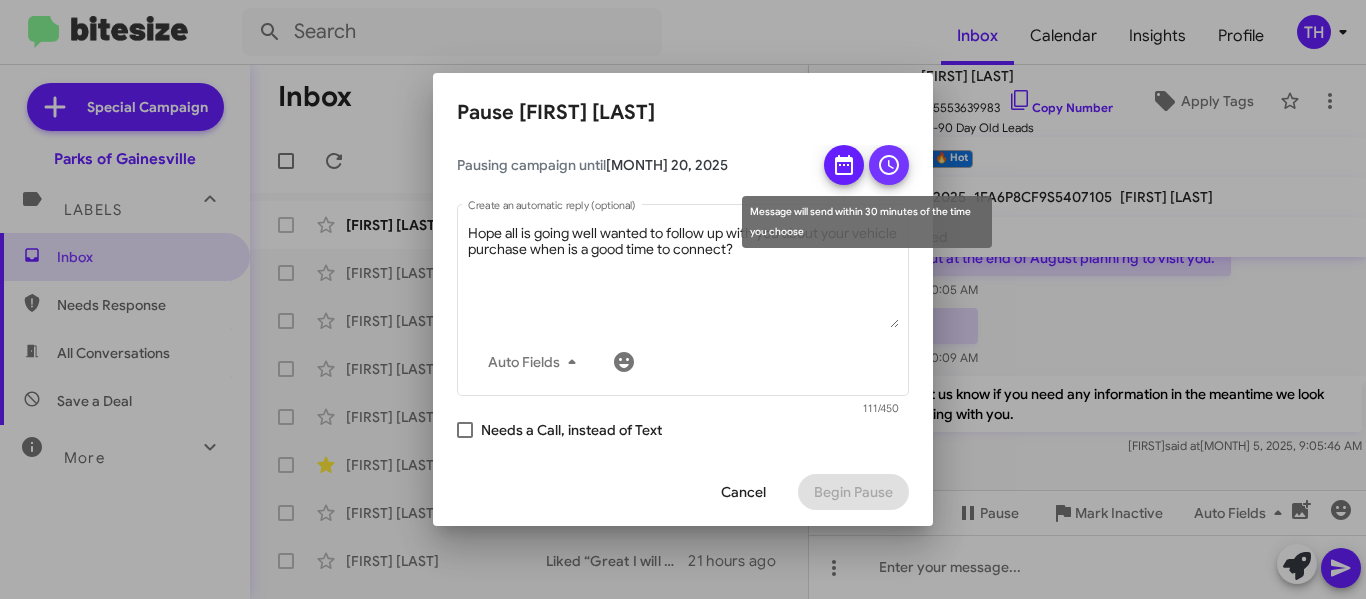 click 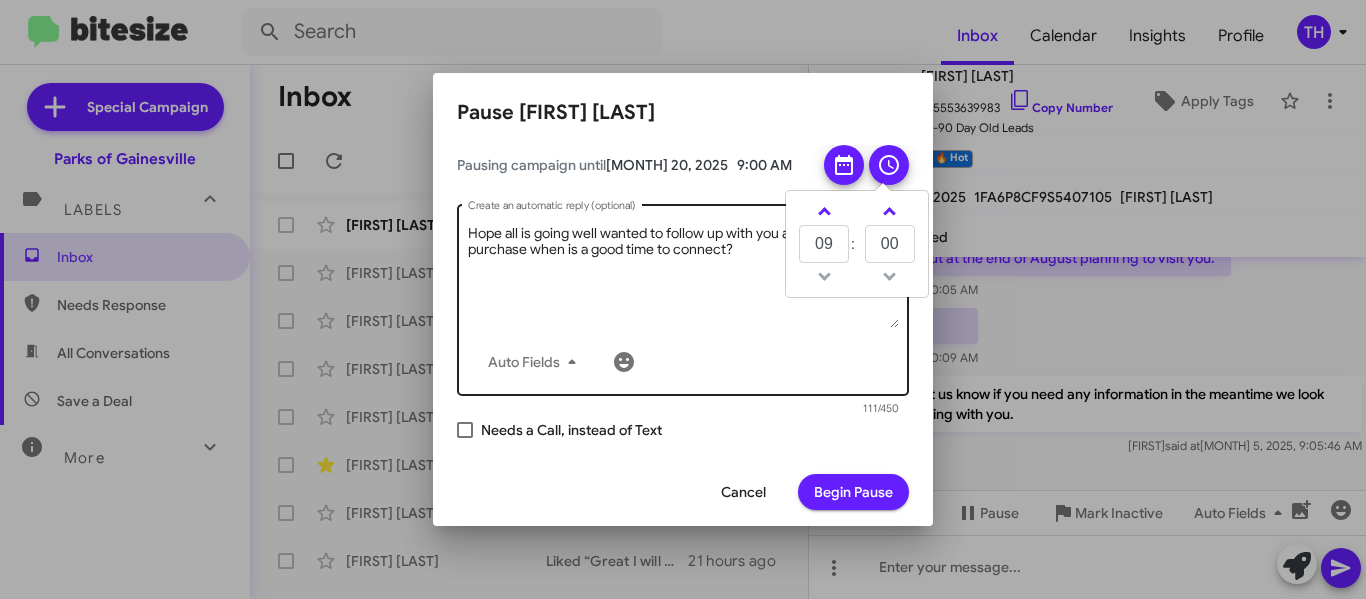 click on "Hope all is going well wanted to follow up with you about your vehicle purchase when is a good time to connect?  Auto Fields
Create an automatic reply (optional)" at bounding box center [683, 298] 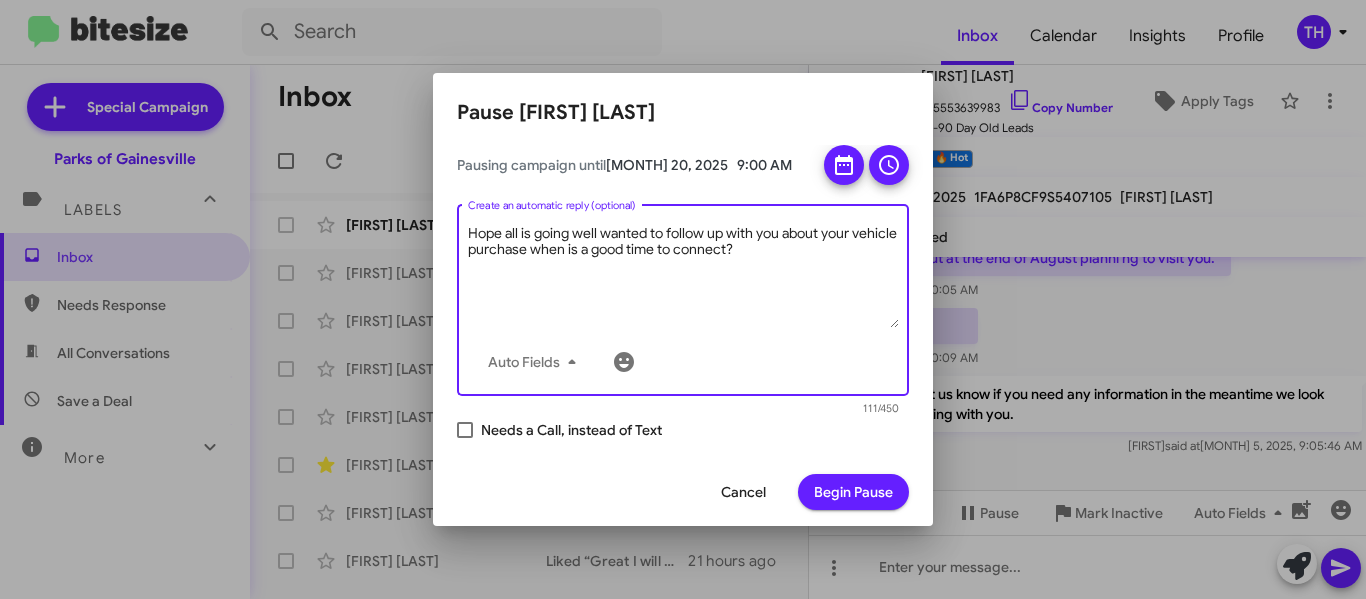click on "Begin Pause" at bounding box center (853, 492) 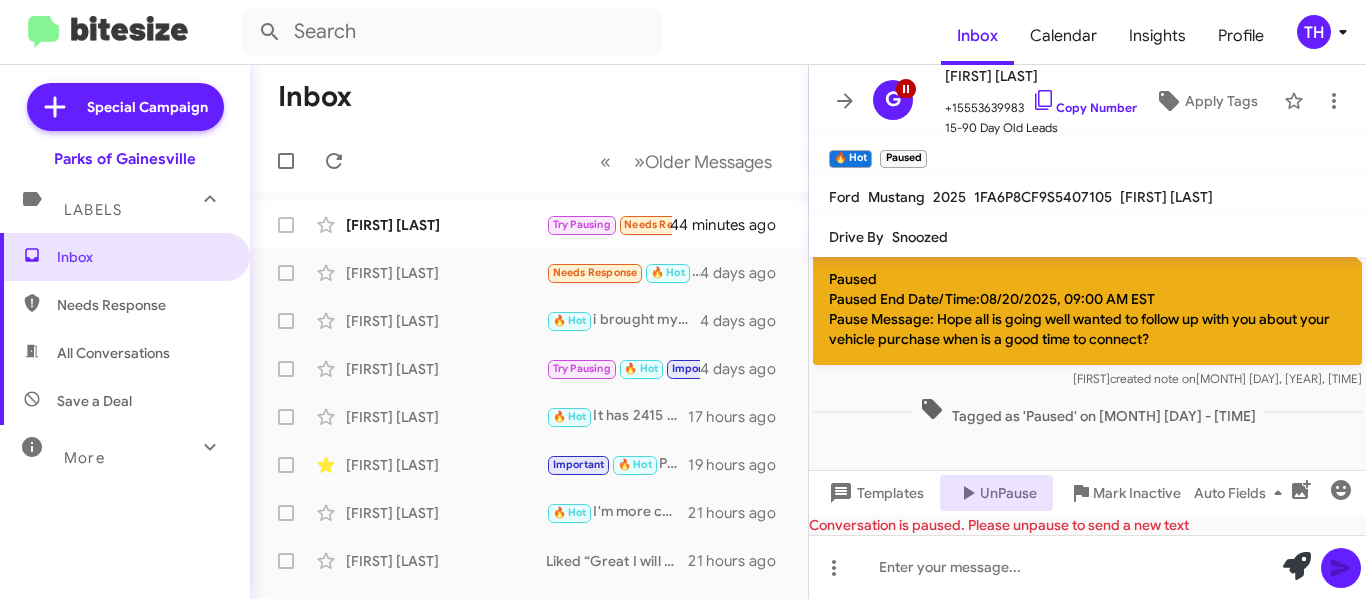 scroll, scrollTop: 488, scrollLeft: 0, axis: vertical 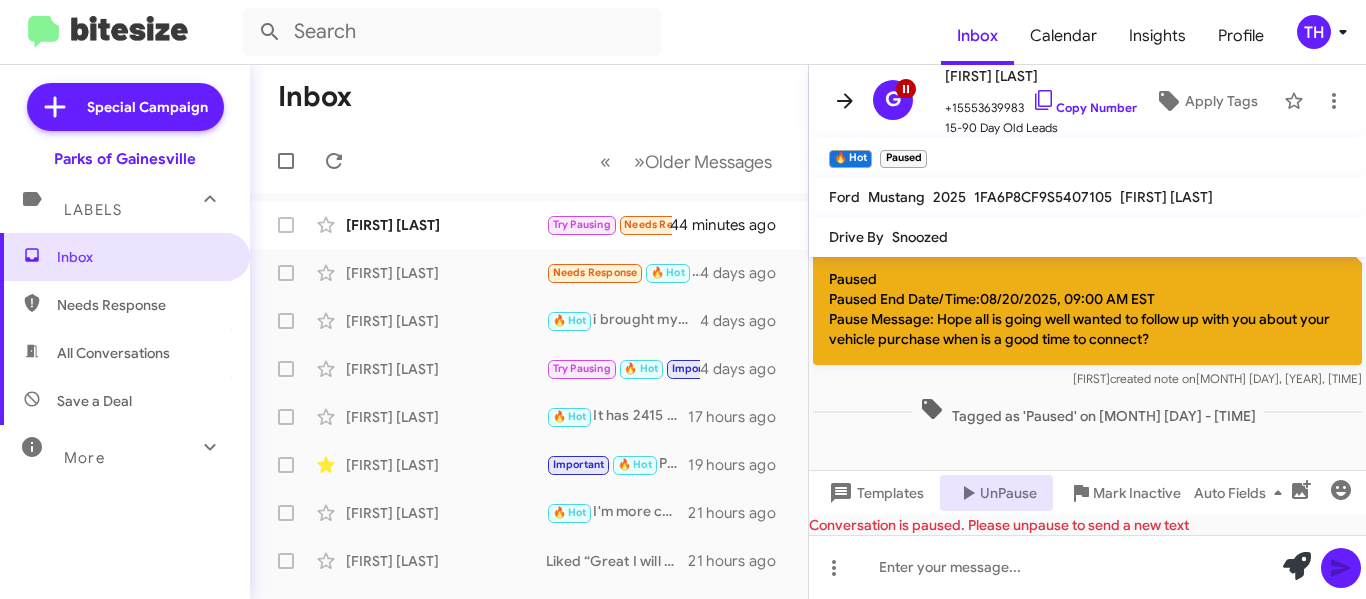 click 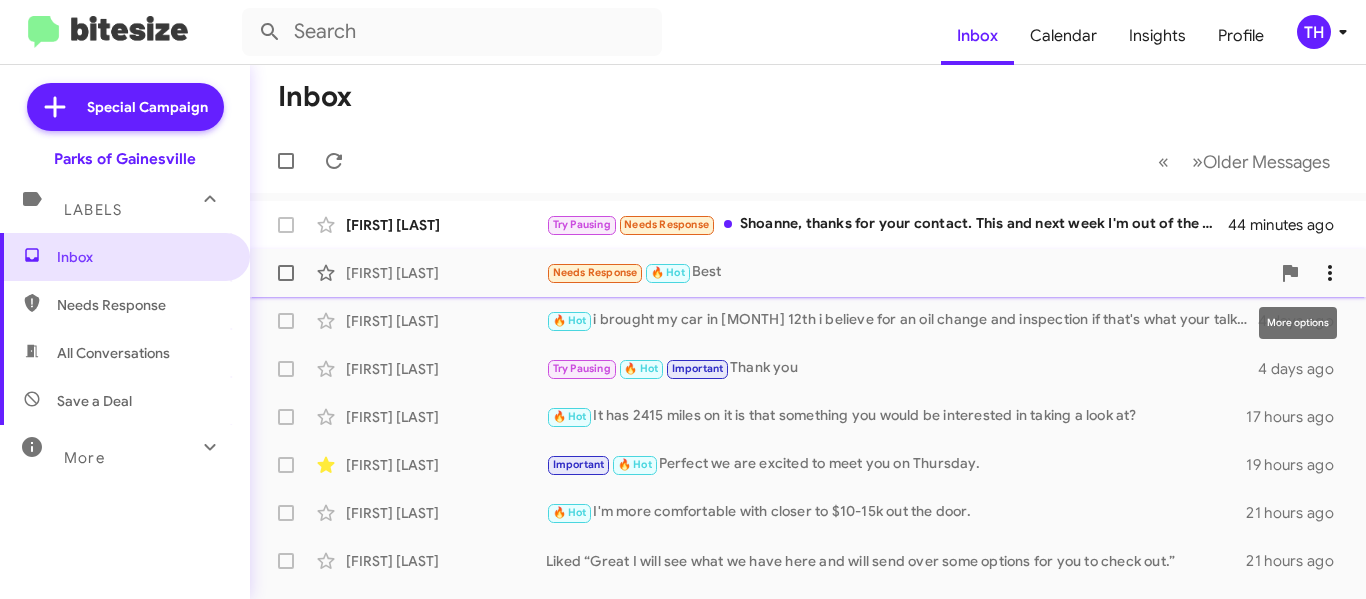 click 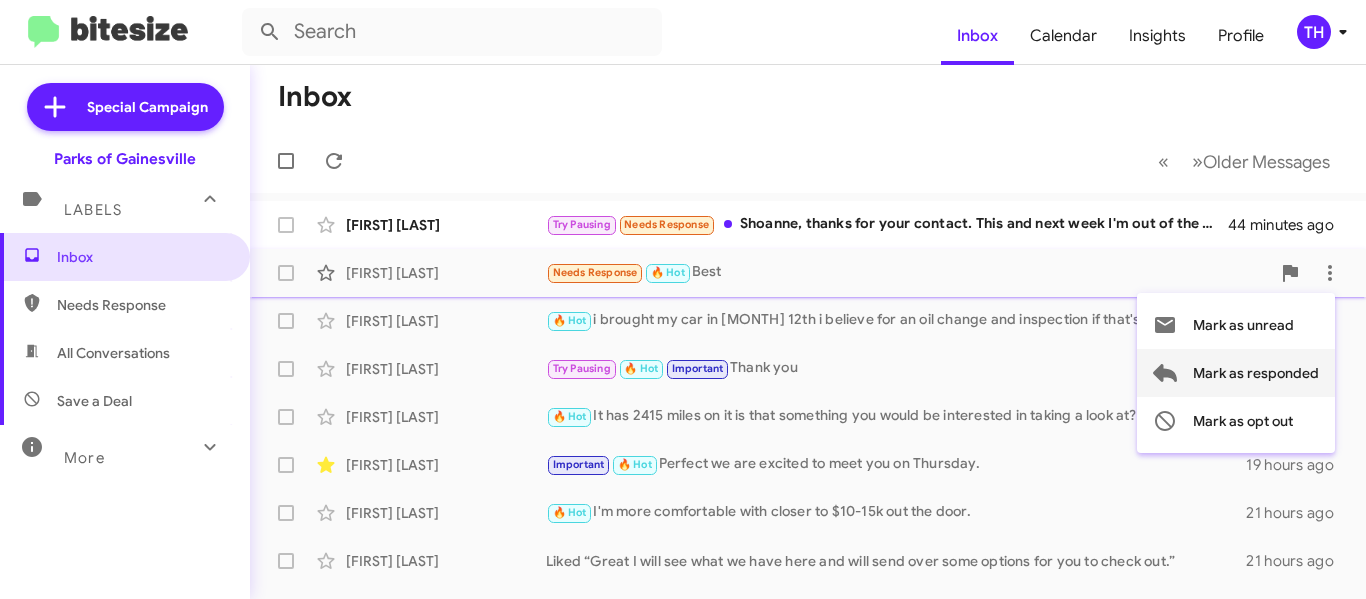 click on "Mark as responded" at bounding box center [1256, 373] 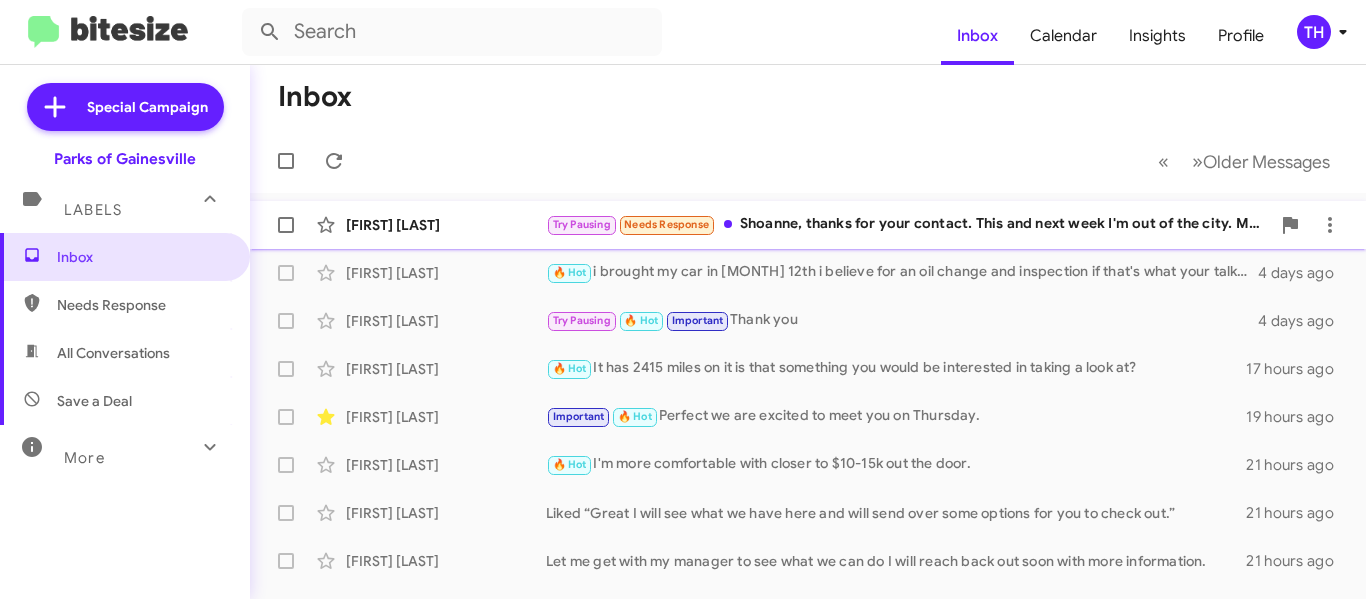 click on "[FIRST] [LAST]" 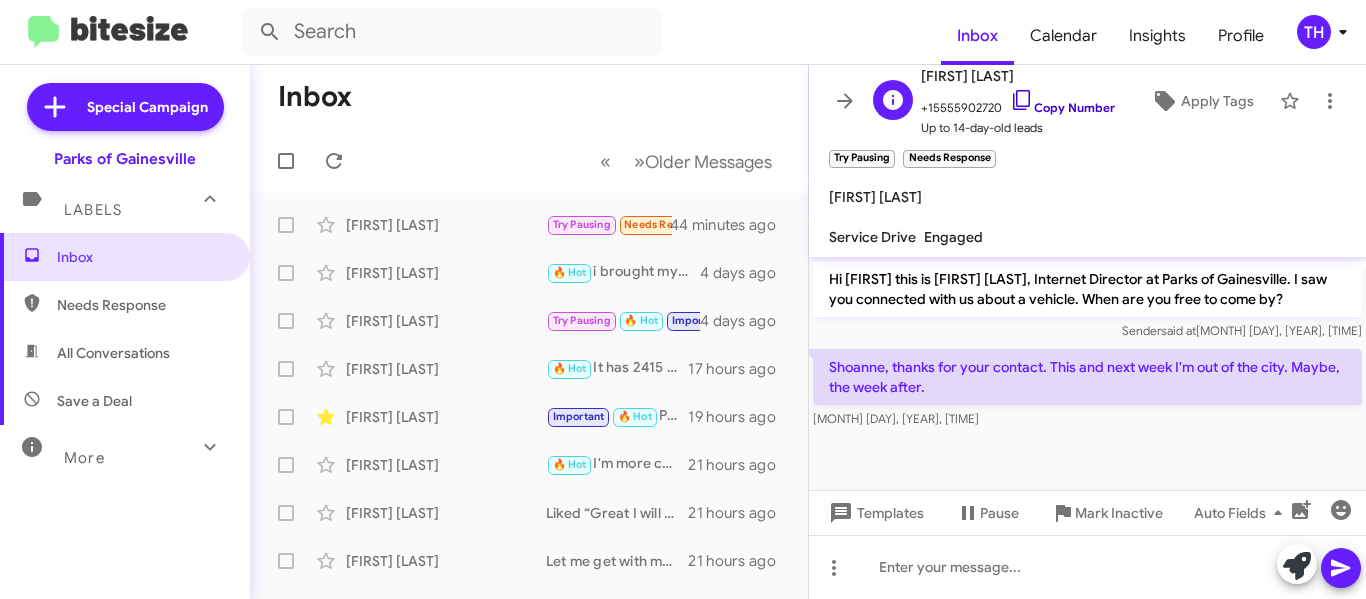 click 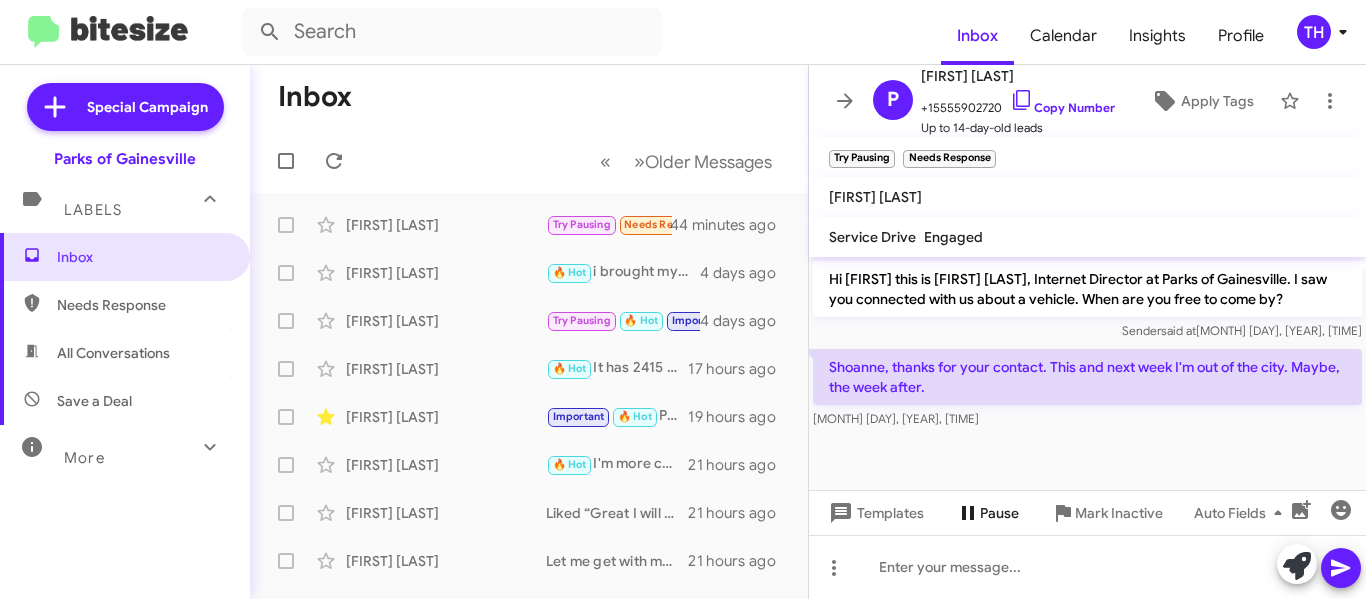 click on "Pause" 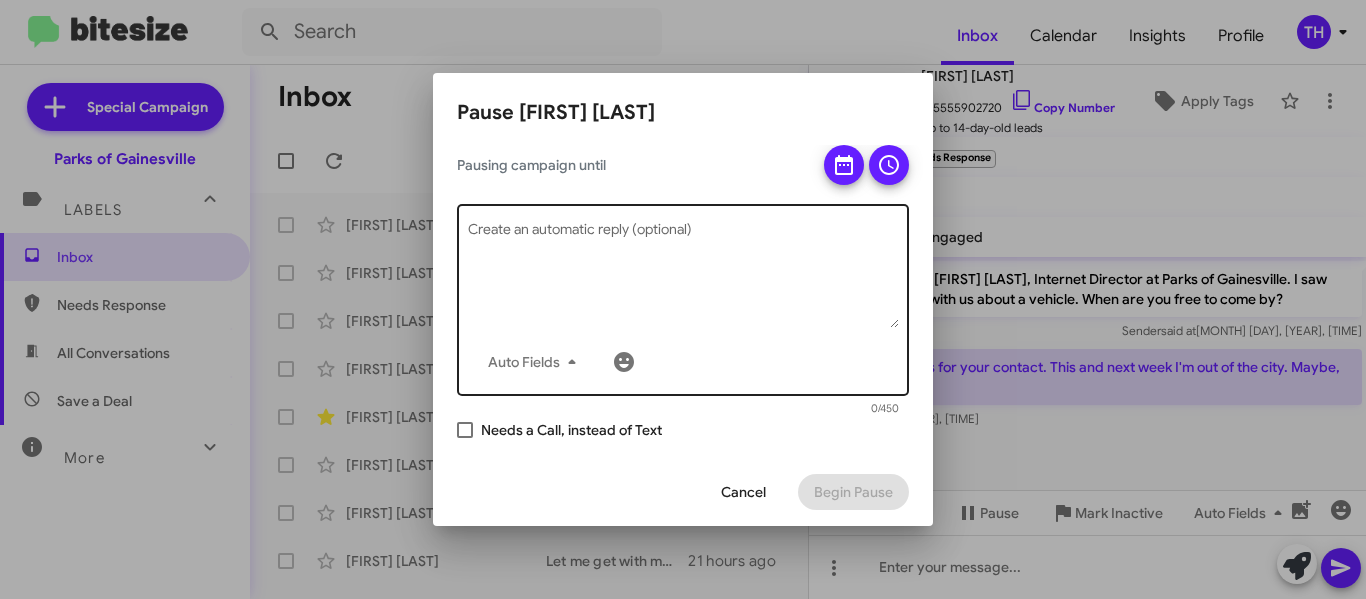 click on "Create an automatic reply (optional)" at bounding box center [683, 276] 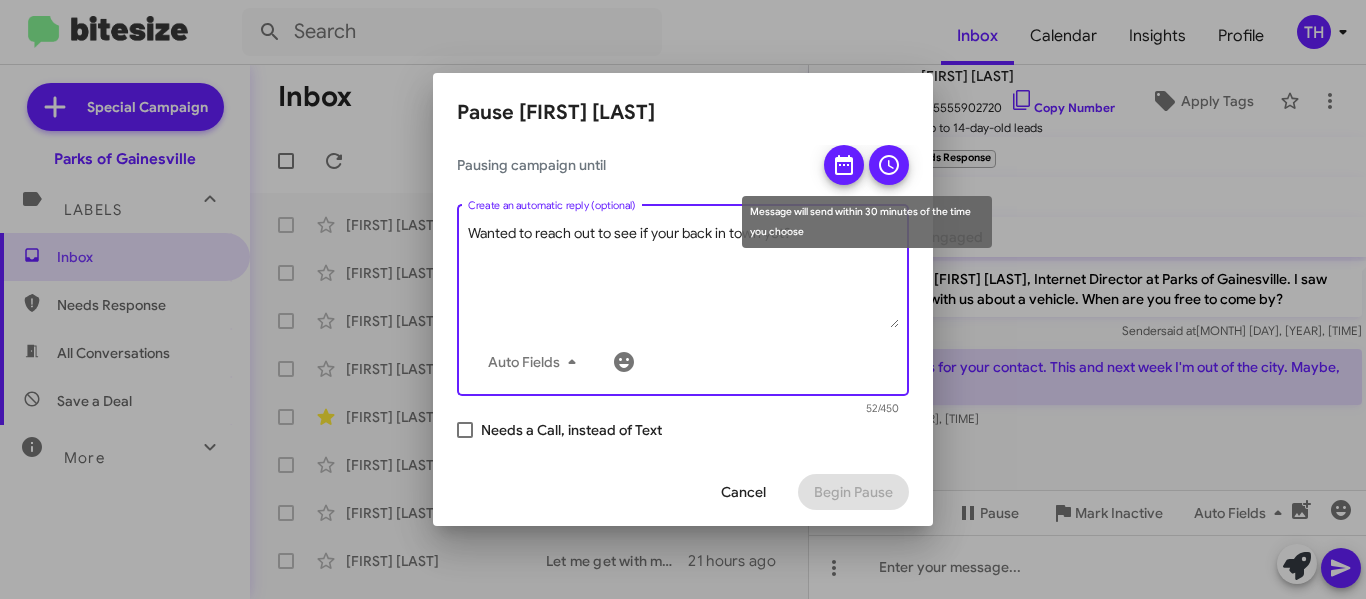 type on "Wanted to reach out to see if your back in town yet?" 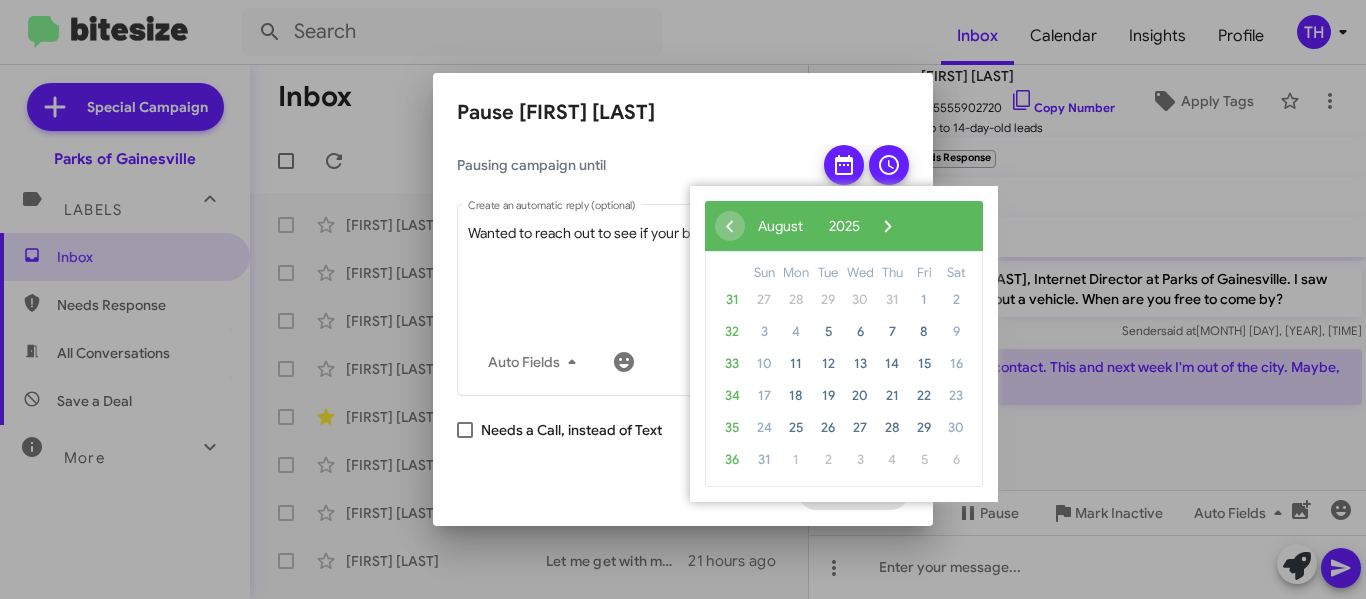 click on "10" 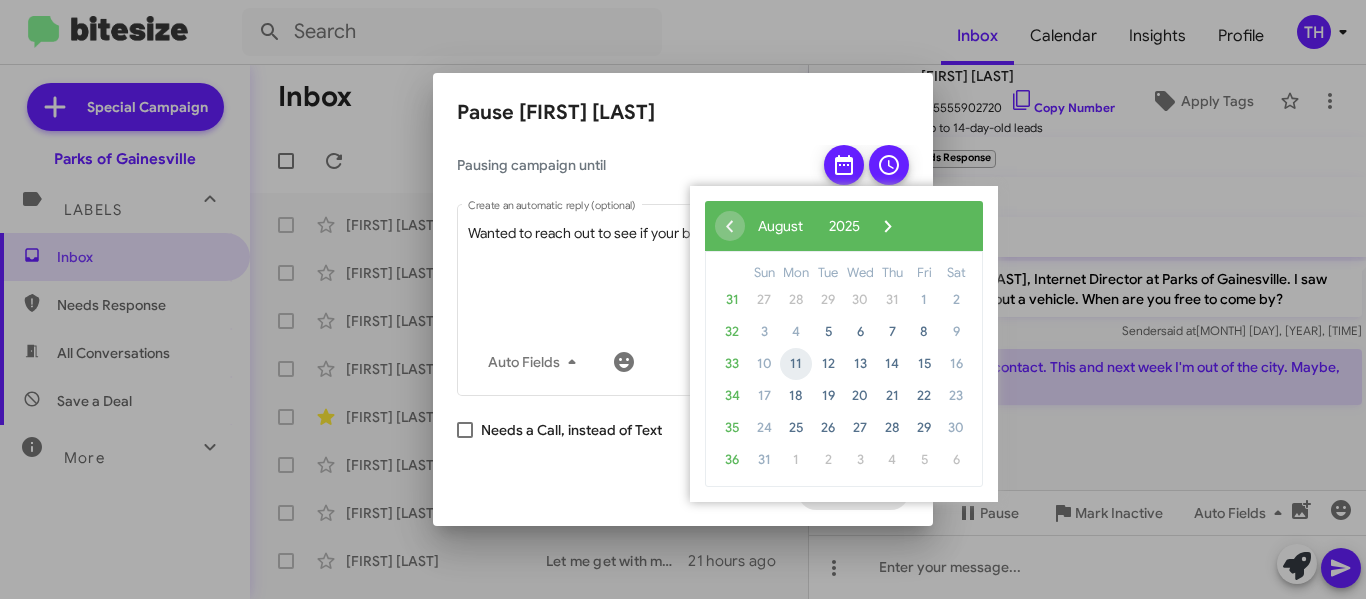 click on "11" 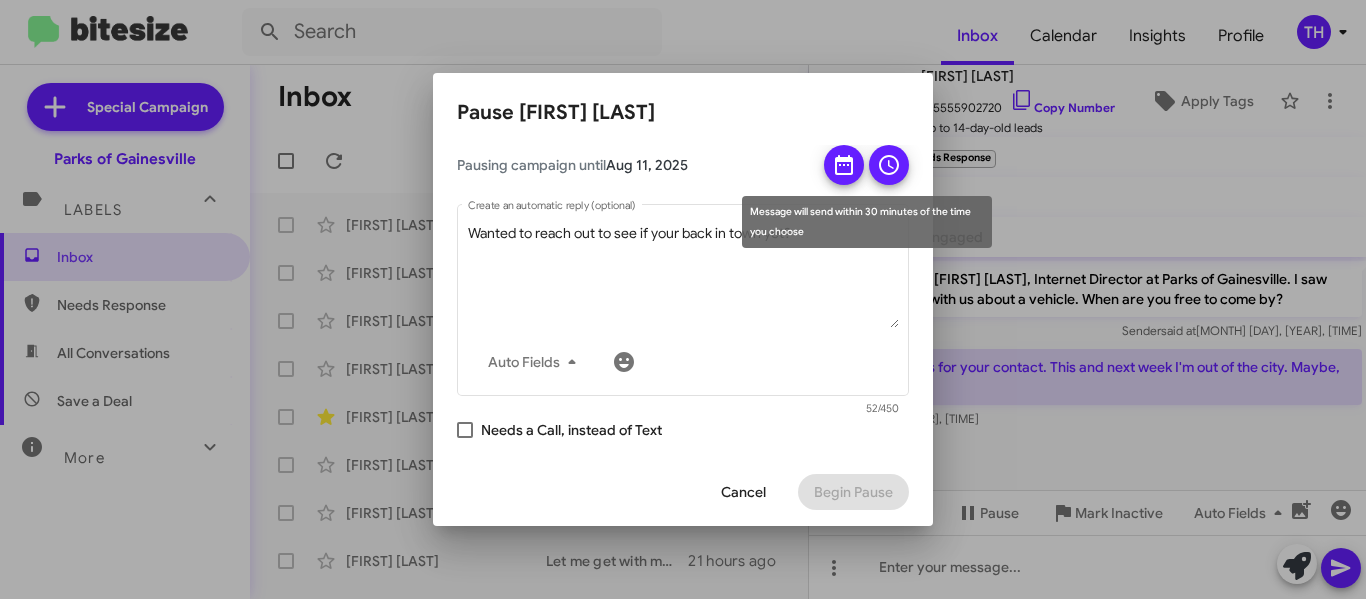click 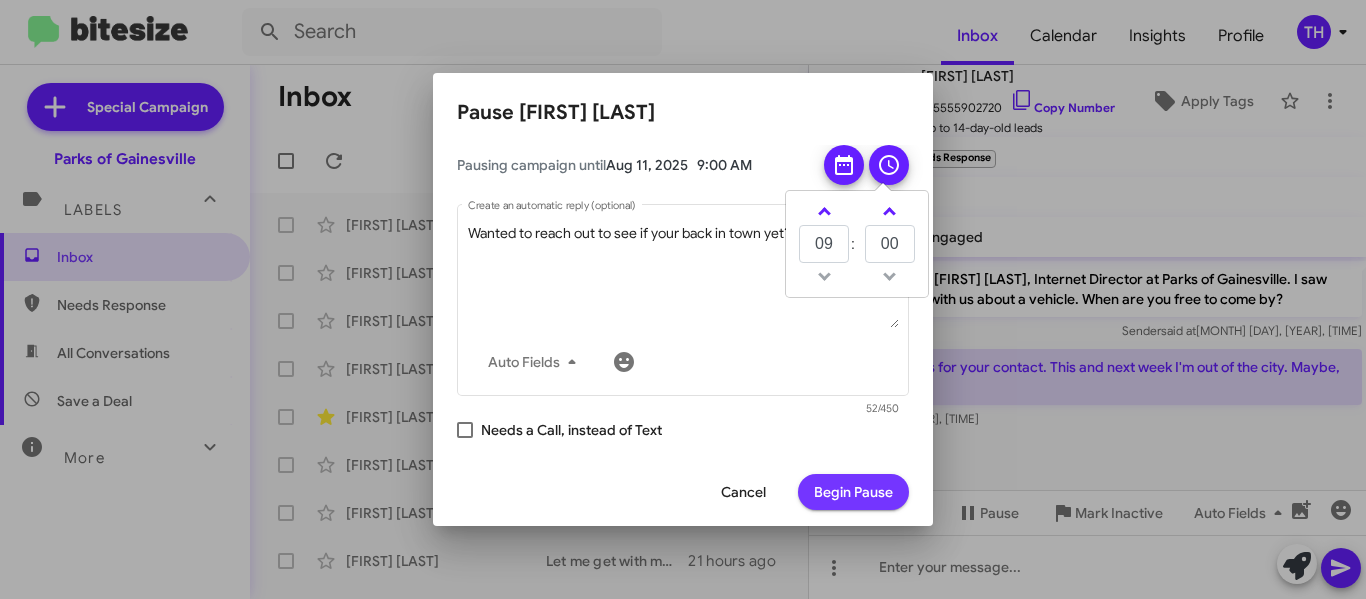 click on "Begin Pause" at bounding box center (853, 492) 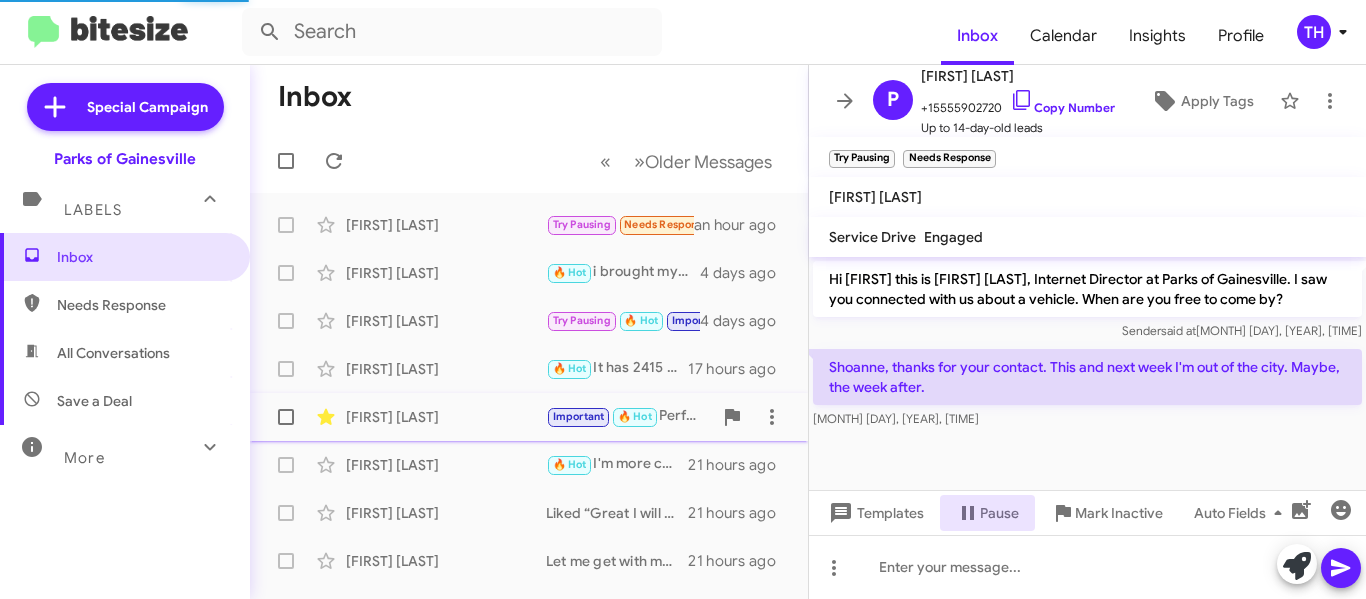 scroll, scrollTop: 150, scrollLeft: 0, axis: vertical 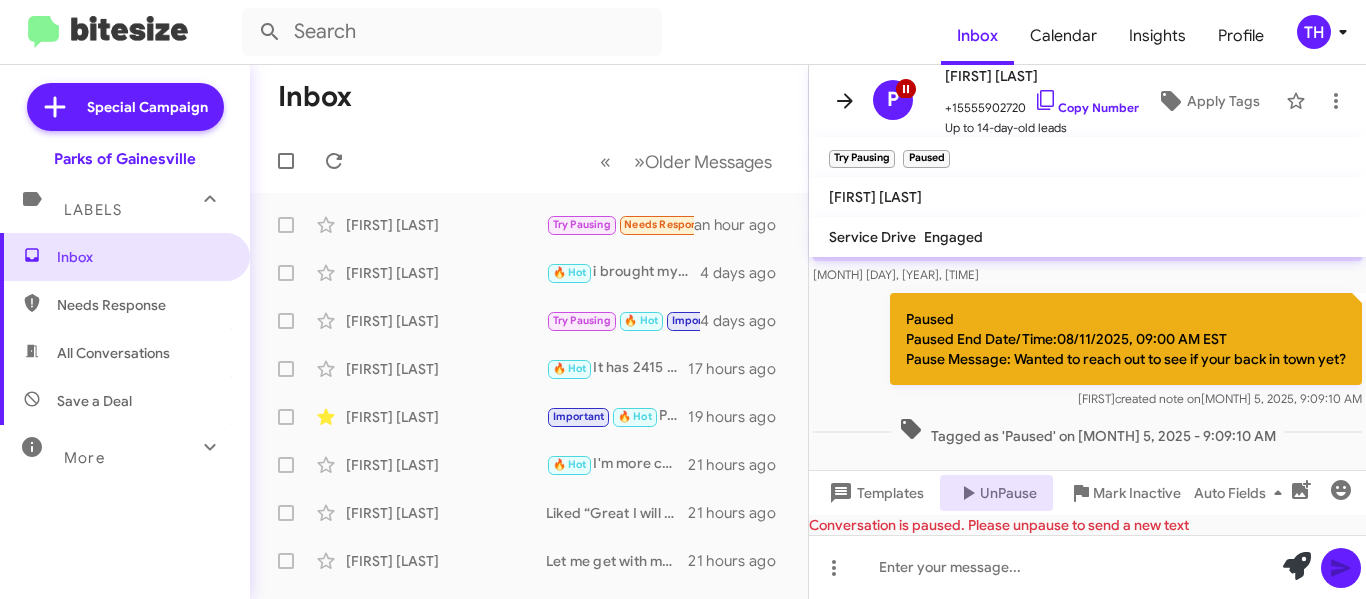 click 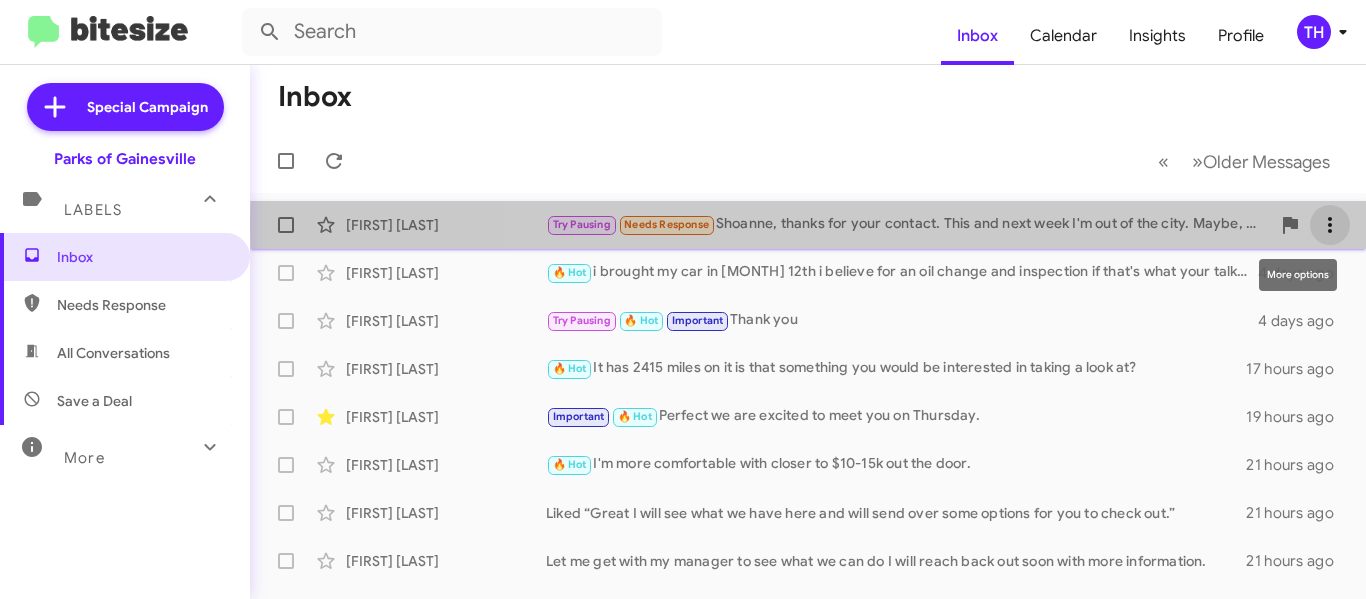 click 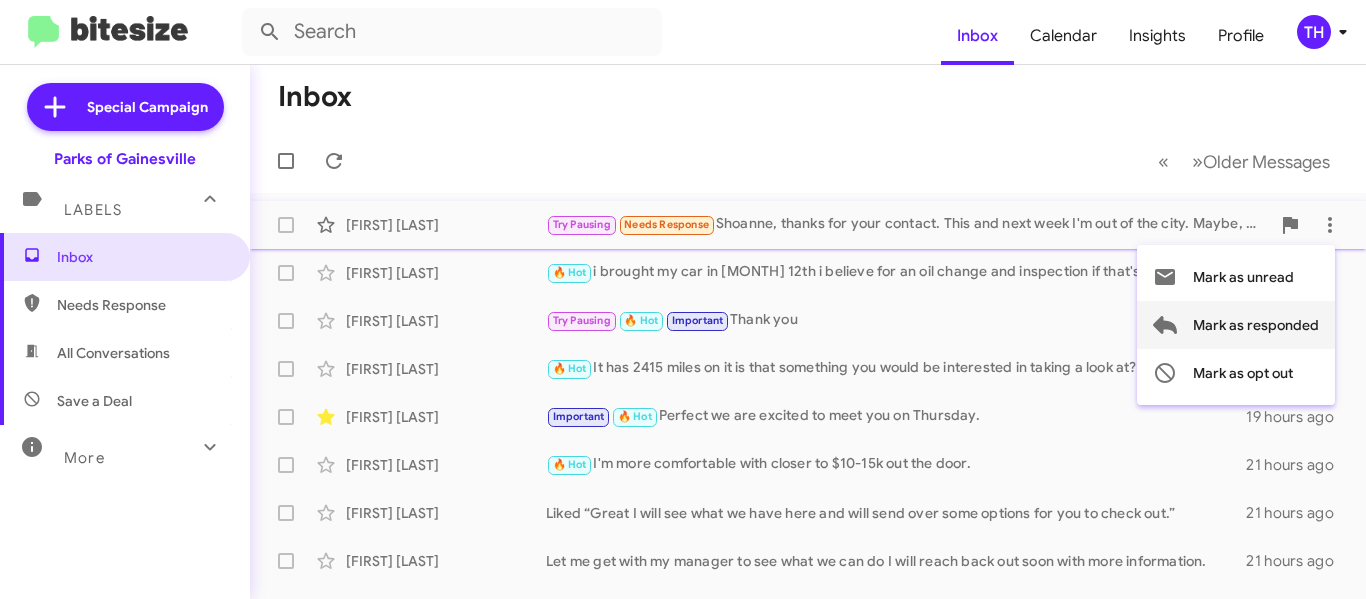 click on "Mark as responded" at bounding box center (1256, 325) 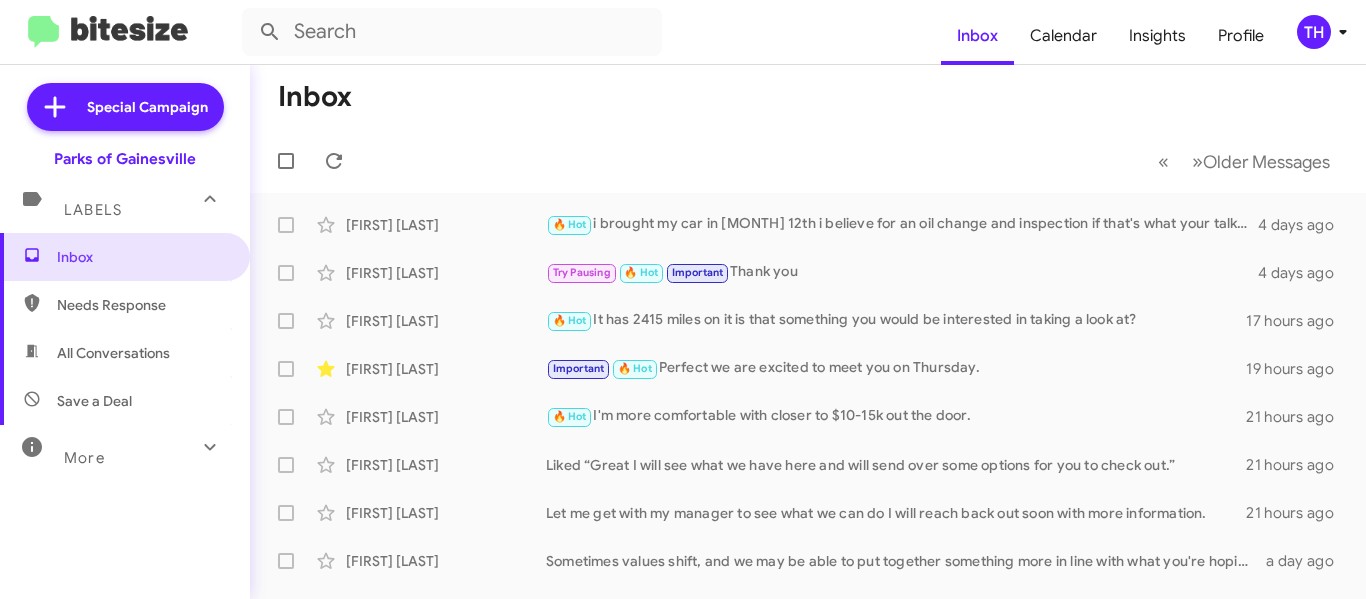 click on "« Previous » Next   Older Messages" 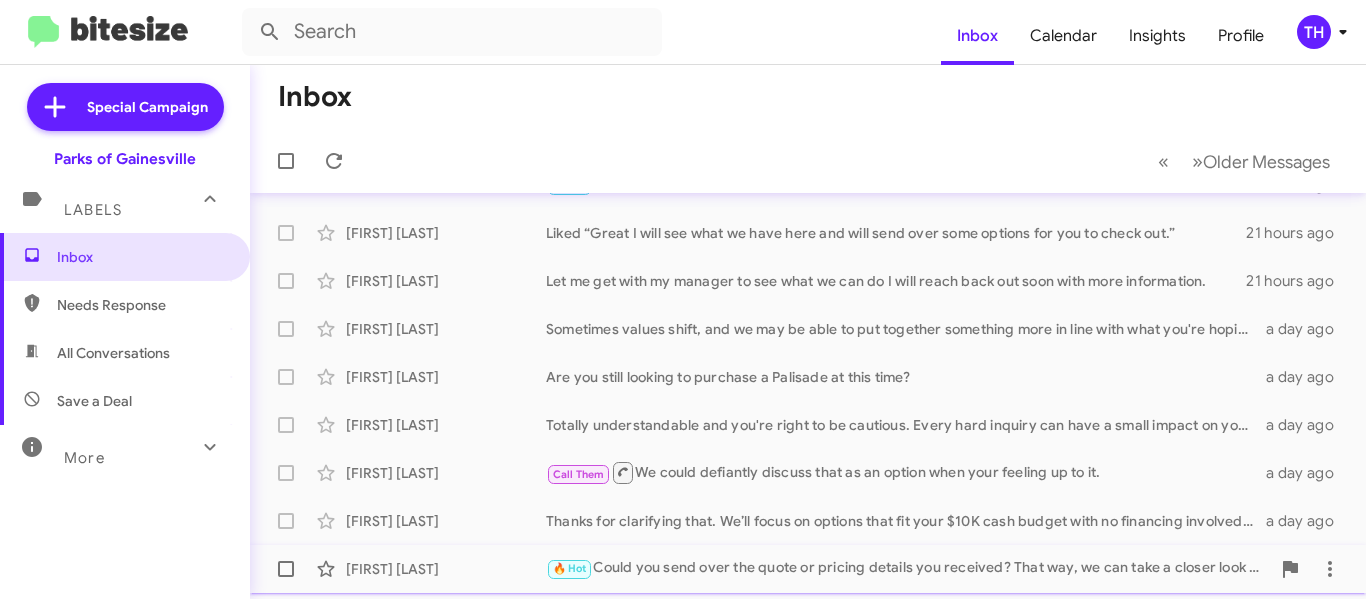 scroll, scrollTop: 0, scrollLeft: 0, axis: both 